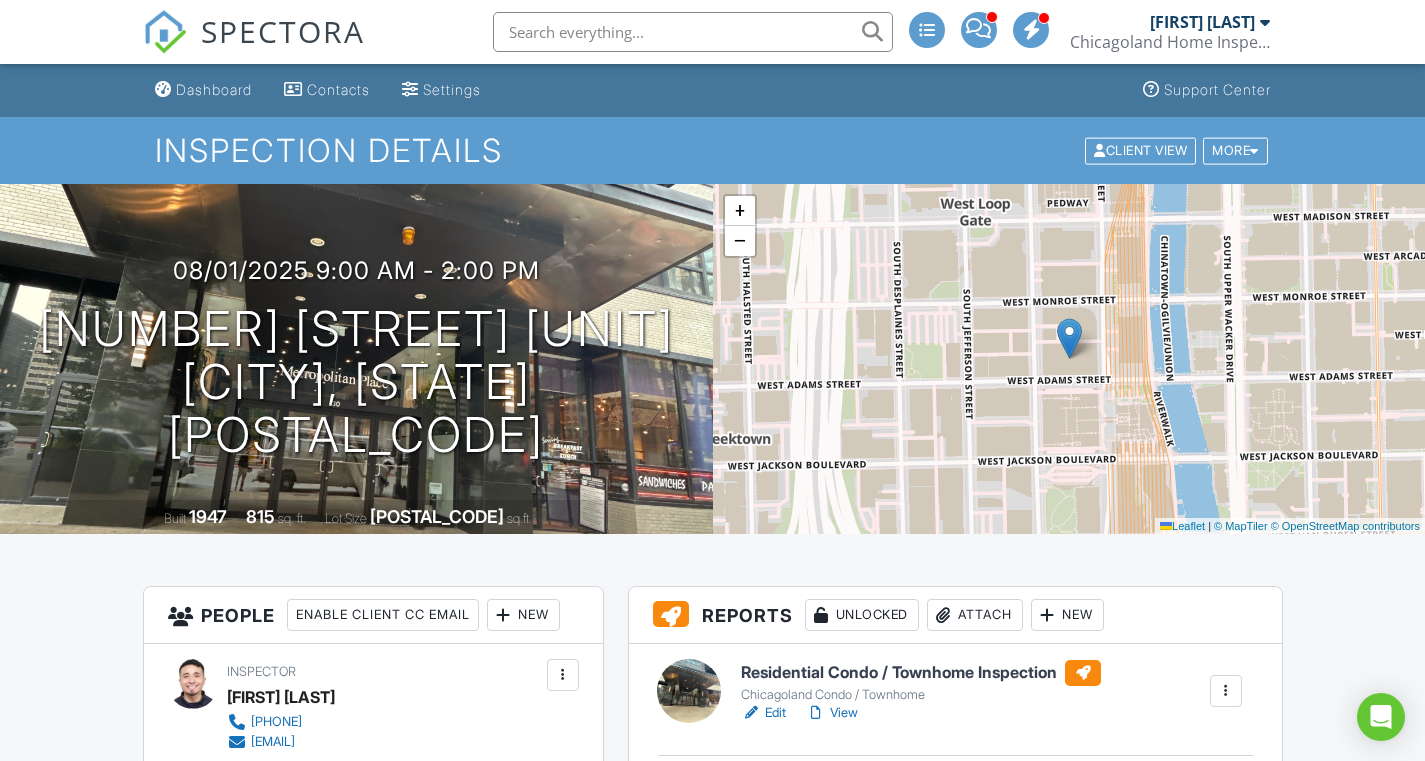 scroll, scrollTop: 0, scrollLeft: 0, axis: both 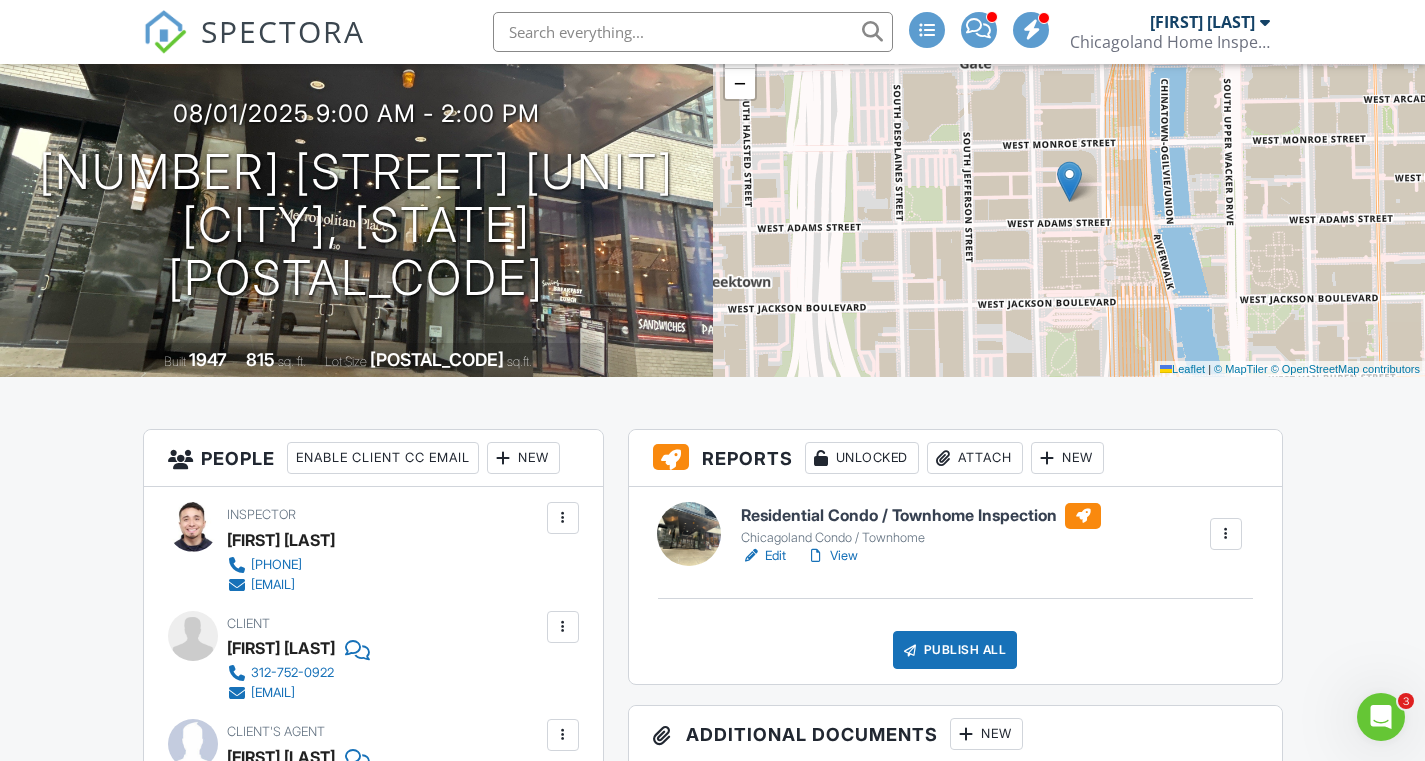 click on "View" at bounding box center [832, 556] 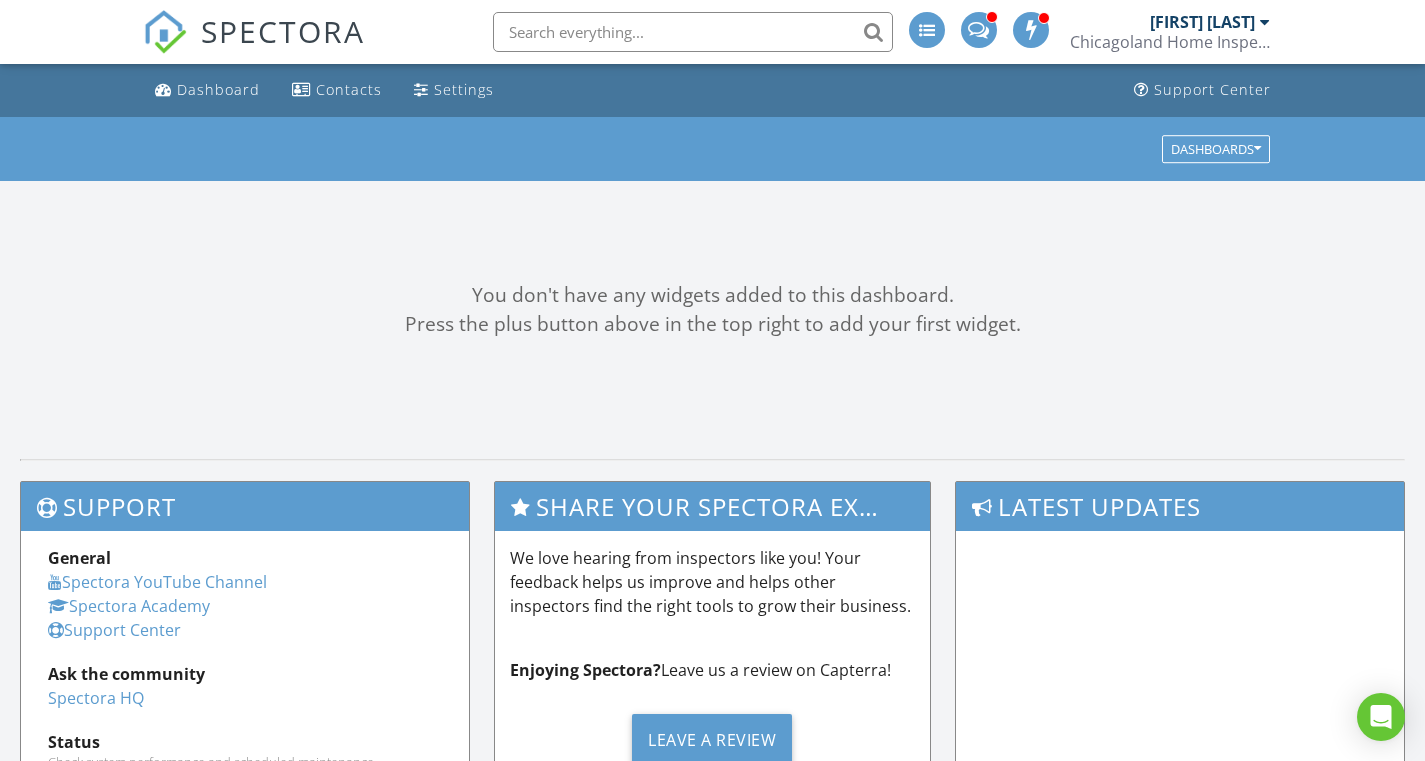 scroll, scrollTop: 0, scrollLeft: 0, axis: both 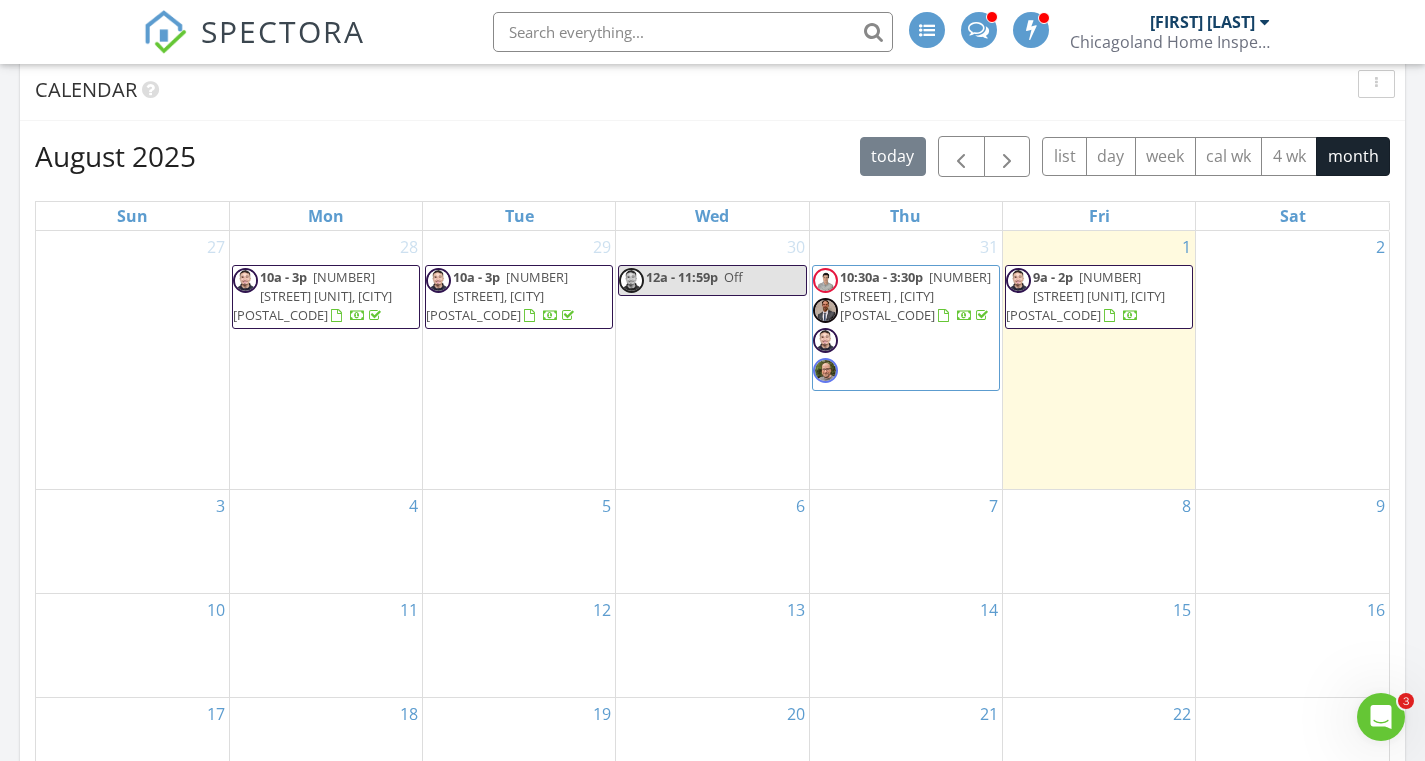 click on "1
9a - 2p
130 S Canal St 10H, Chicago 60606" at bounding box center (1099, 360) 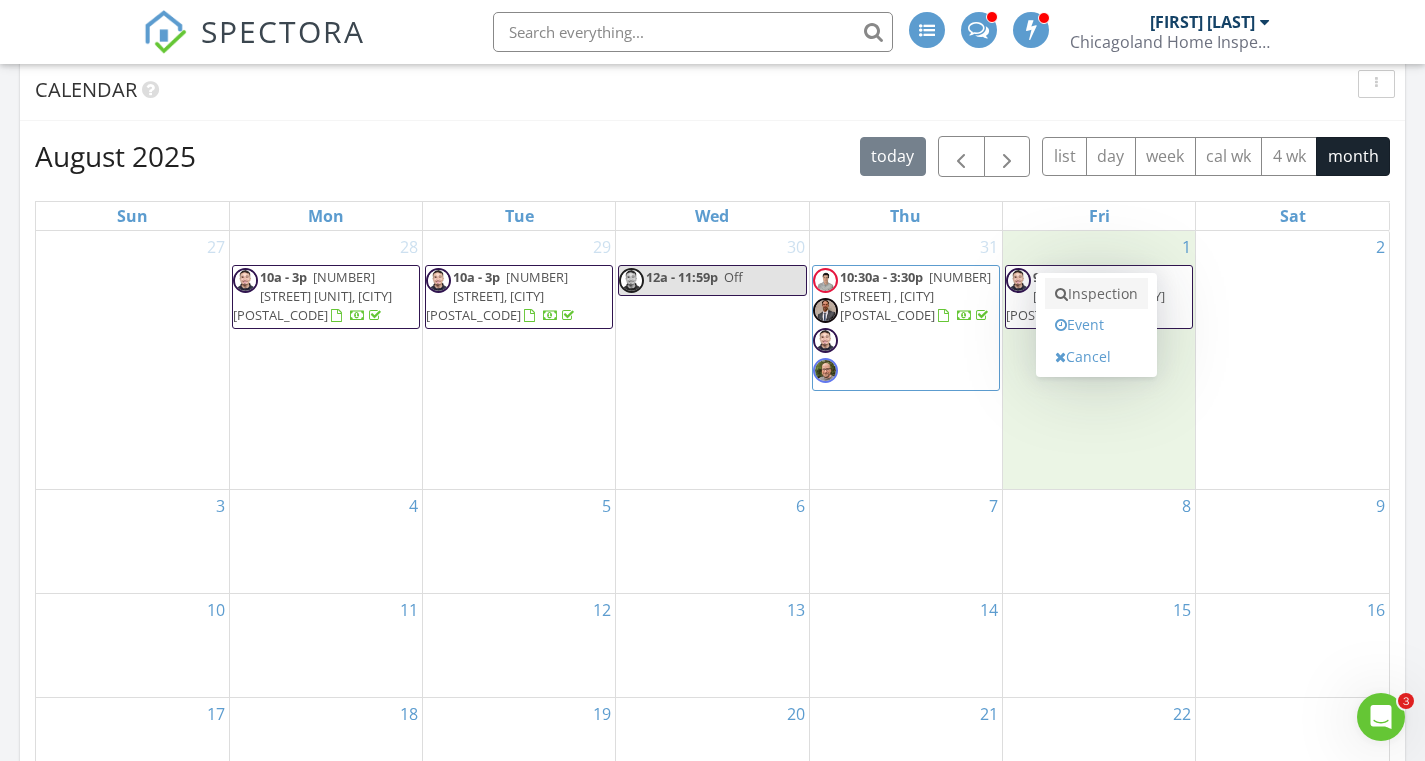 click on "Inspection" at bounding box center [1096, 294] 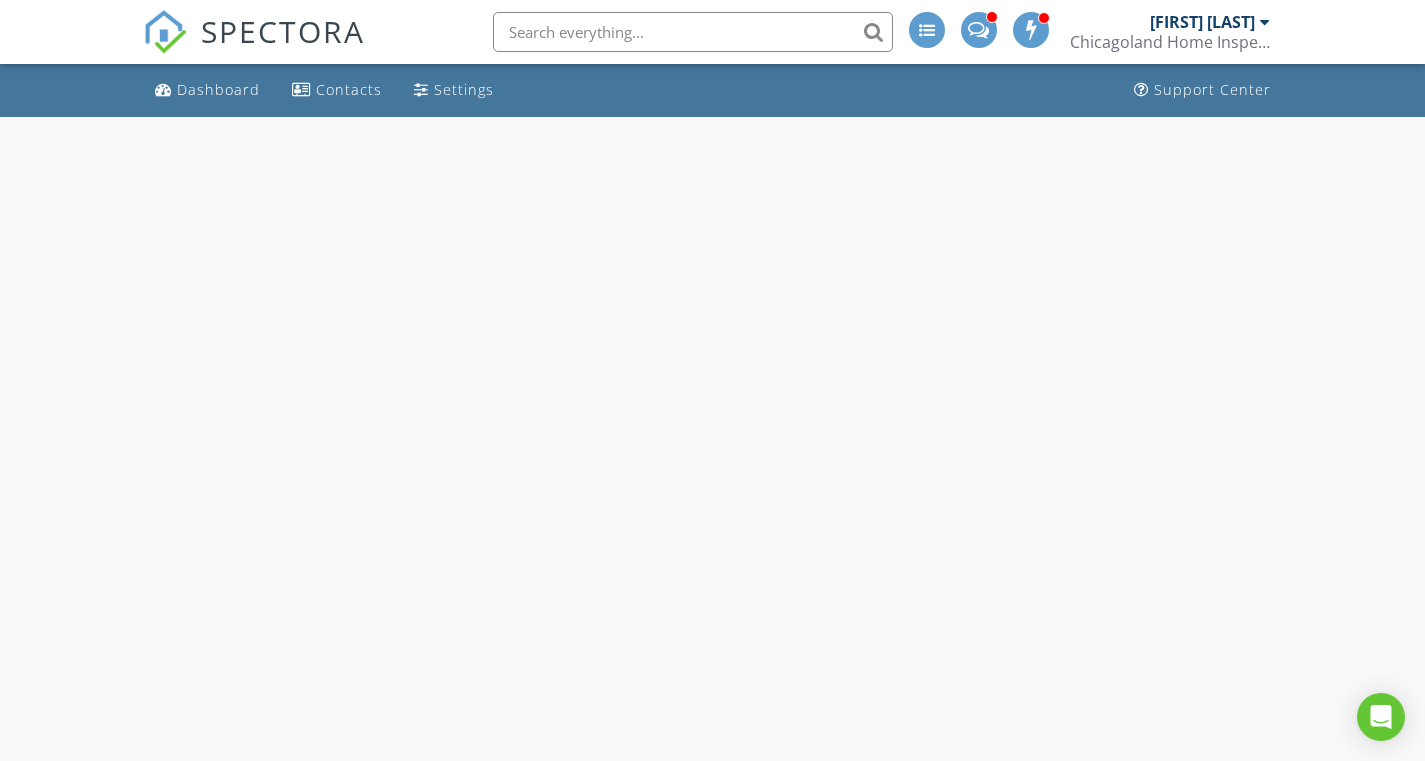 scroll, scrollTop: 0, scrollLeft: 0, axis: both 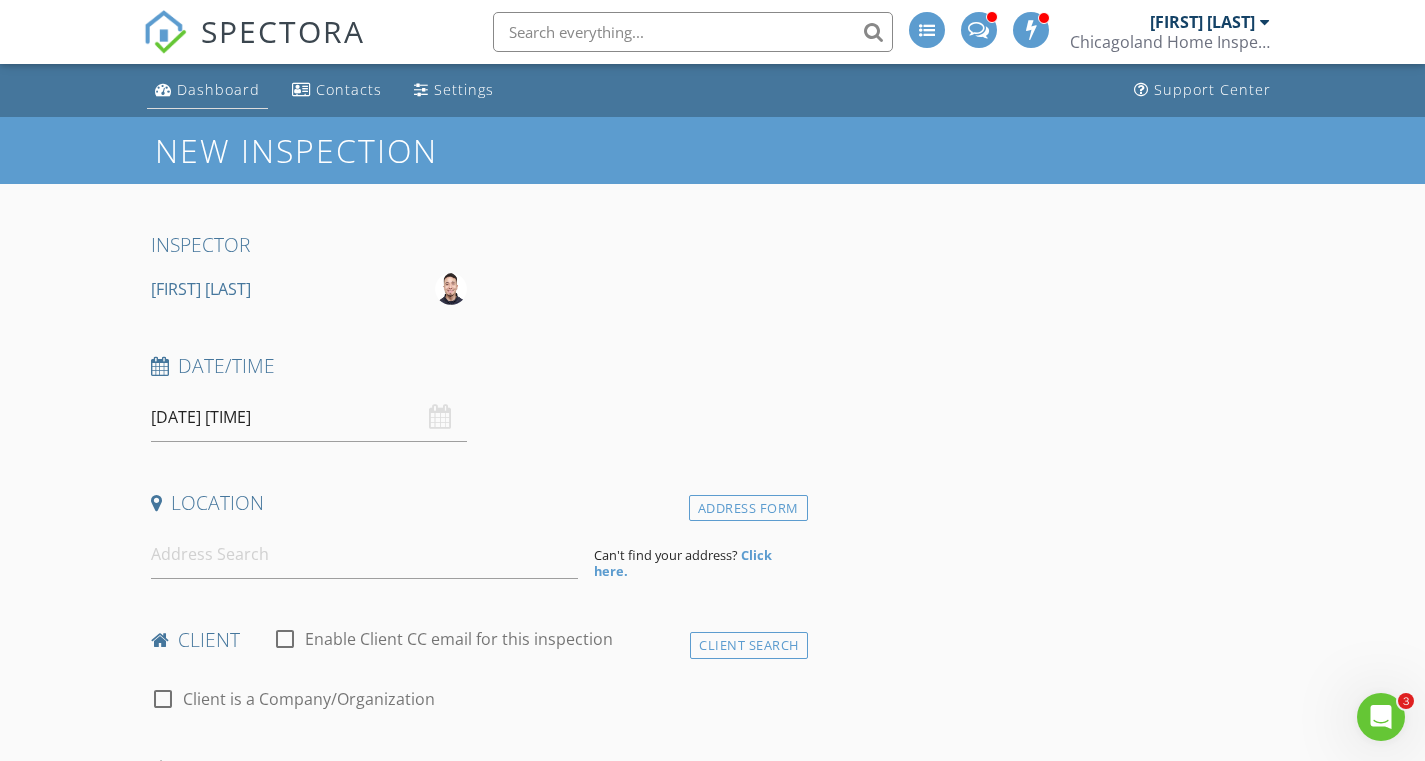 click on "Dashboard" at bounding box center (207, 90) 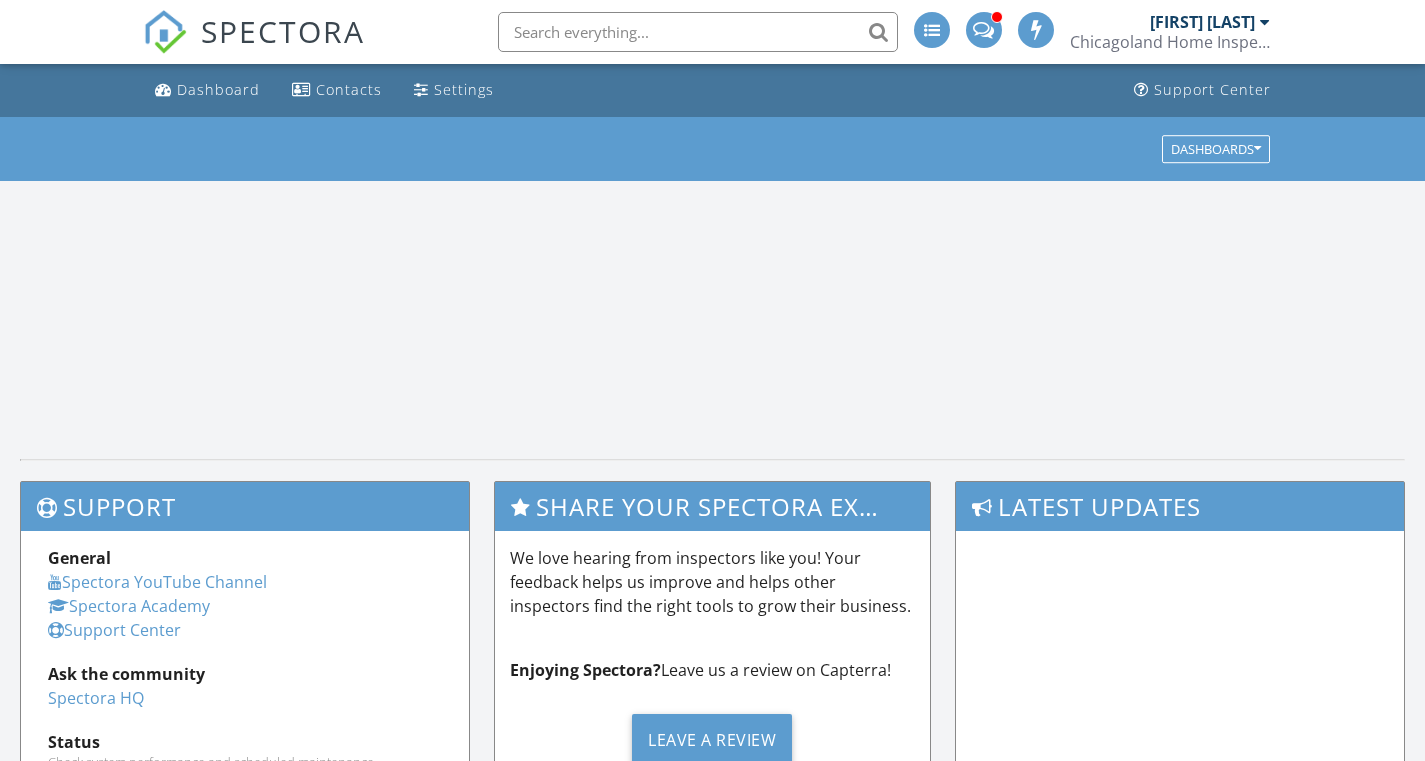 scroll, scrollTop: 0, scrollLeft: 0, axis: both 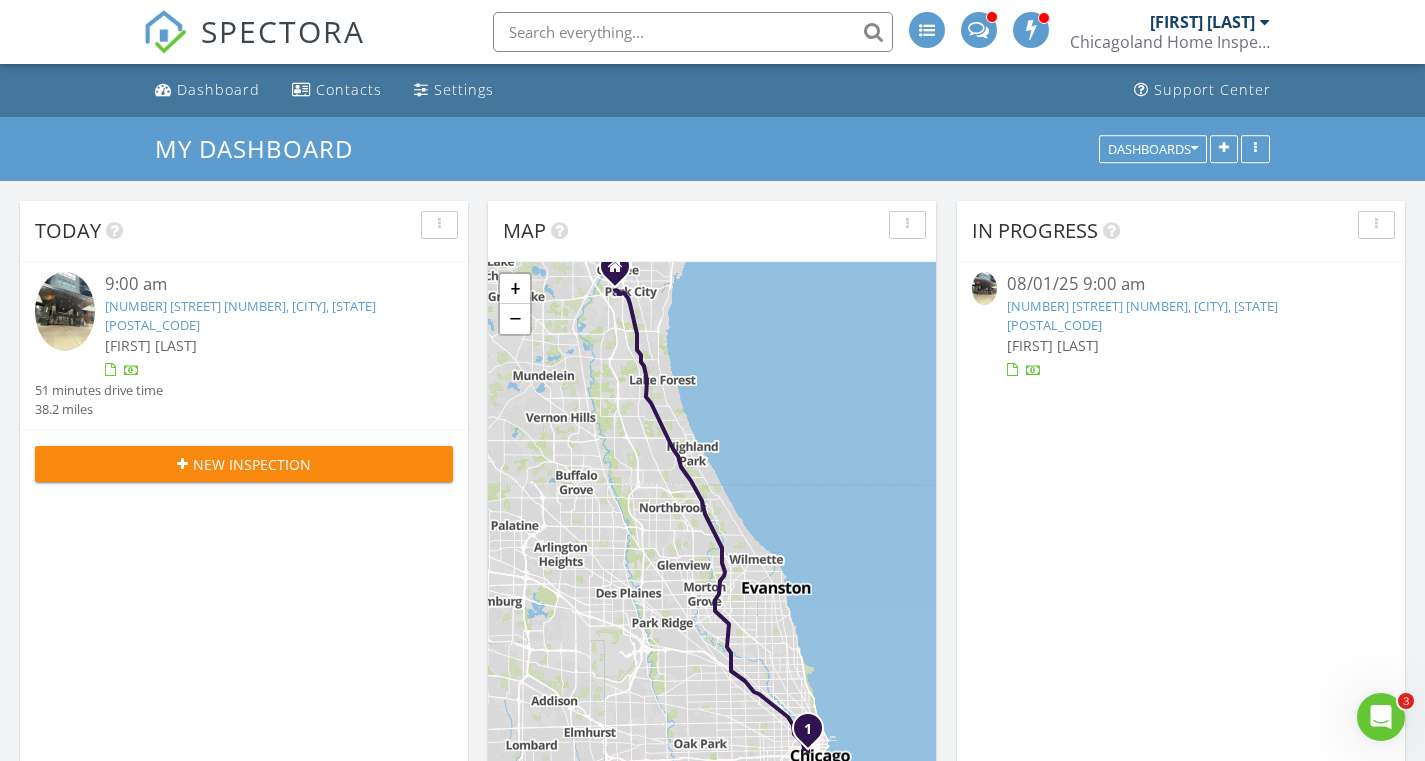 click on "[NUMBER] [STREET], [CITY], [STATE] [POSTAL_CODE]" at bounding box center (240, 315) 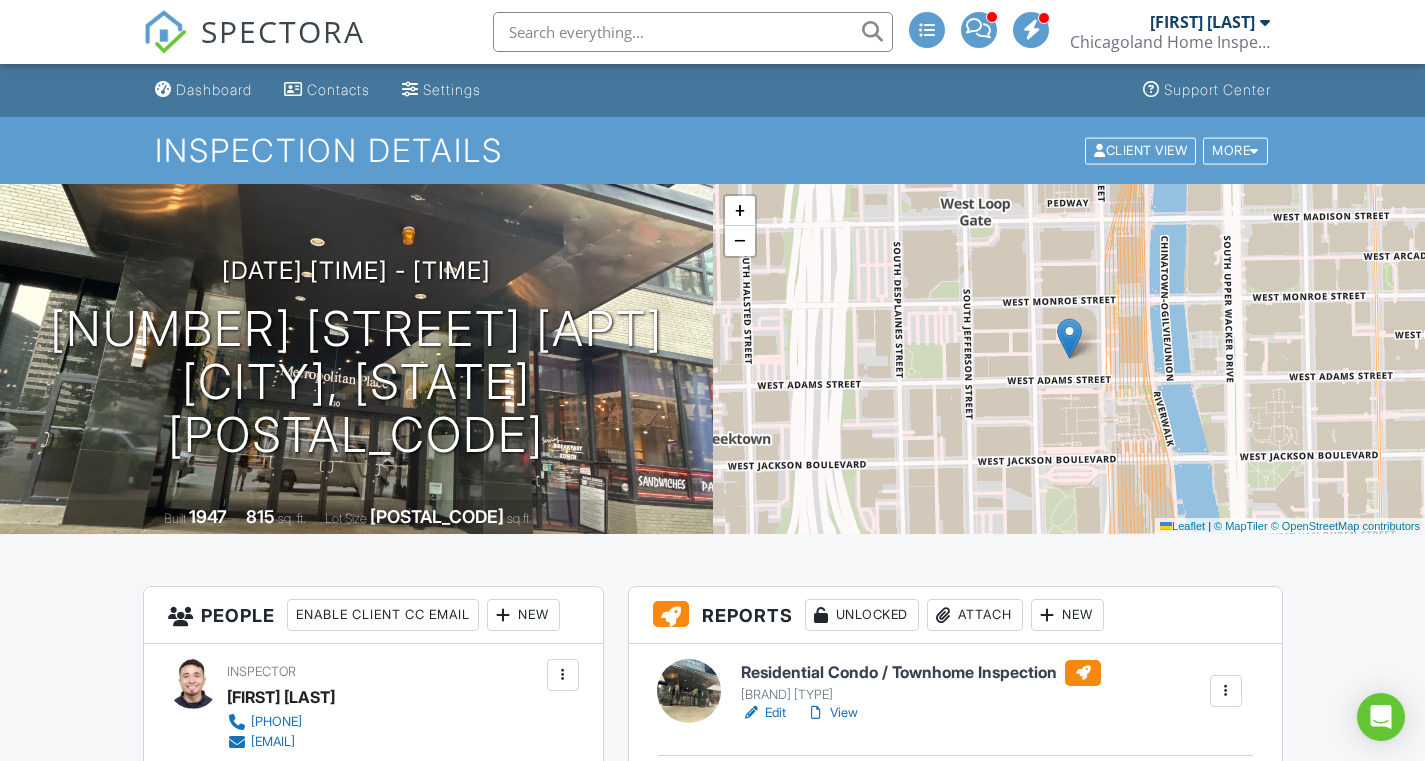 scroll, scrollTop: 229, scrollLeft: 0, axis: vertical 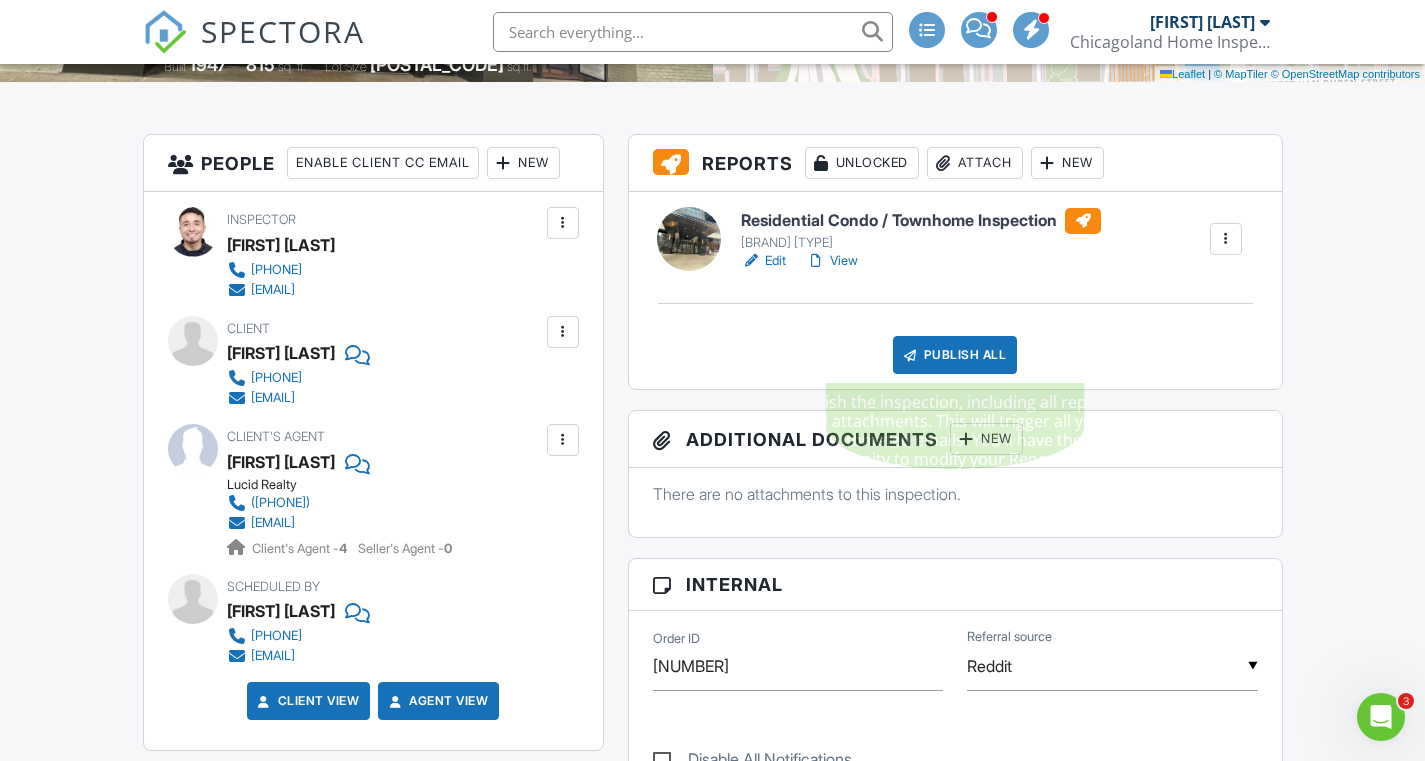 click on "Publish All" at bounding box center (955, 355) 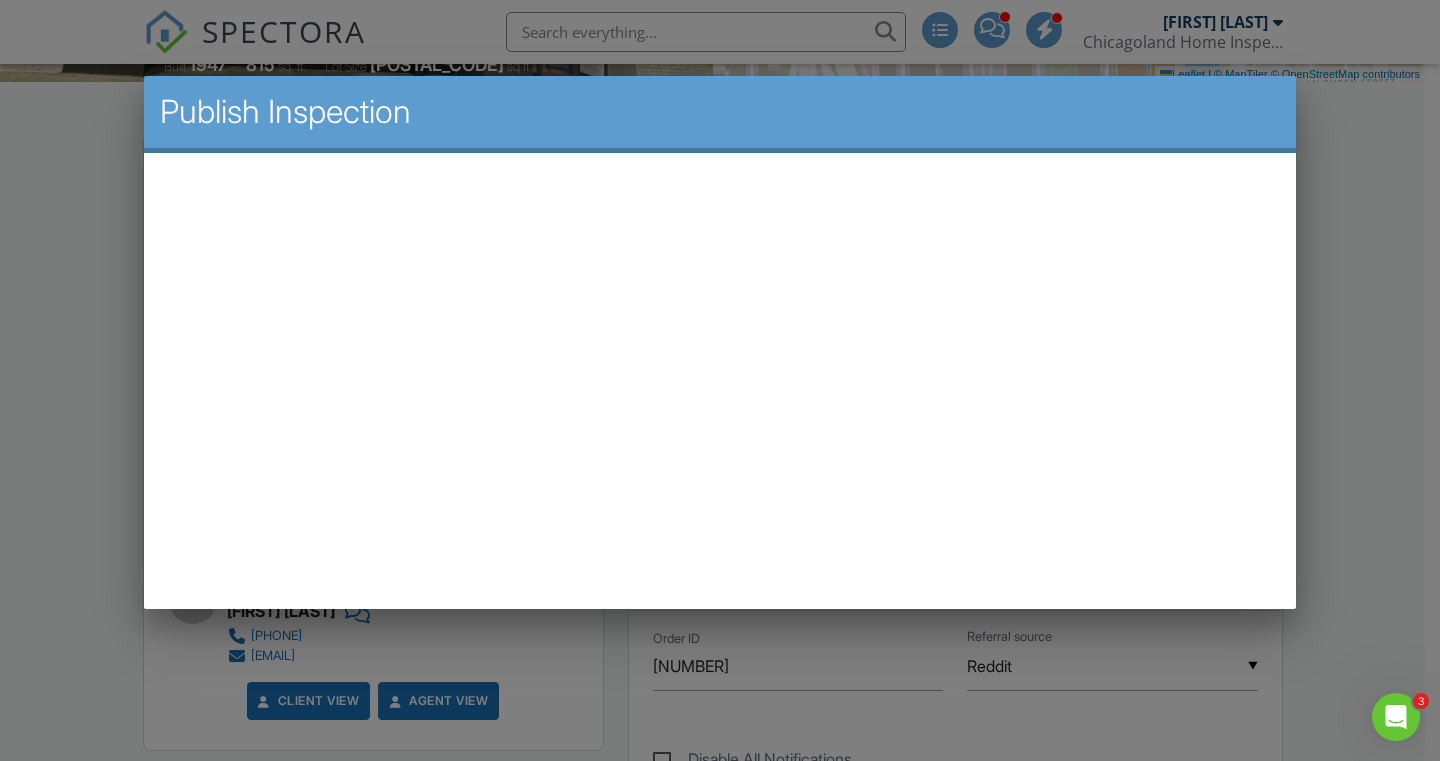scroll, scrollTop: 0, scrollLeft: 0, axis: both 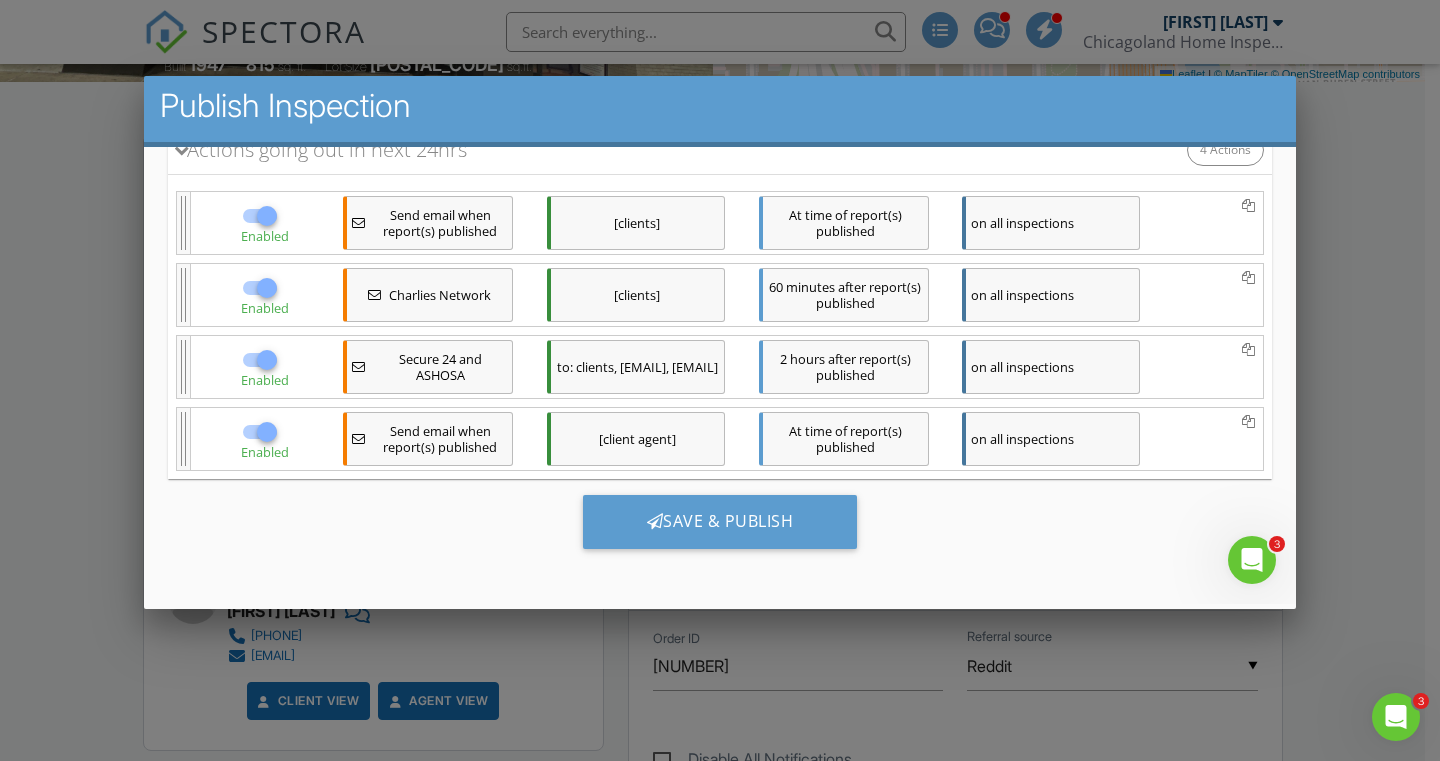 click at bounding box center [720, 375] 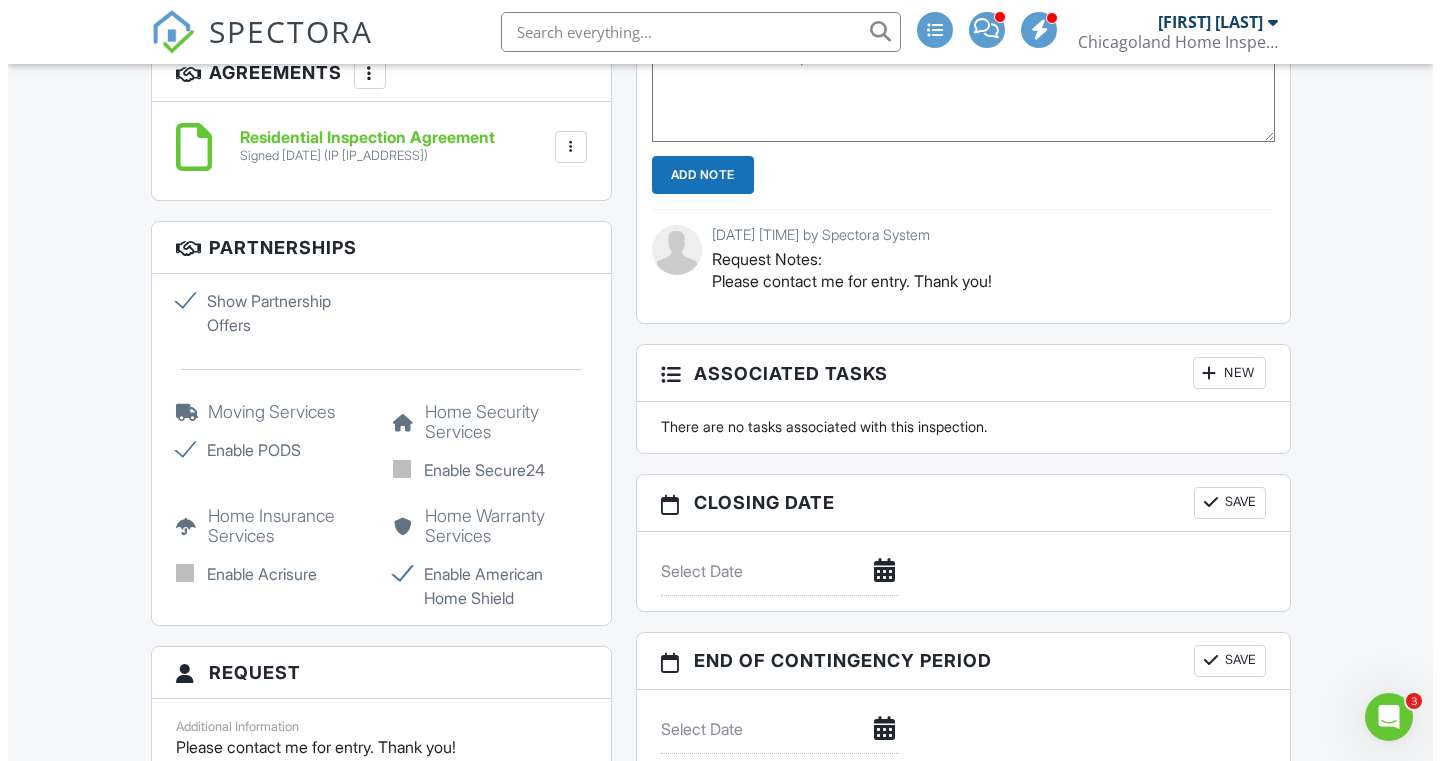 scroll, scrollTop: 285, scrollLeft: 0, axis: vertical 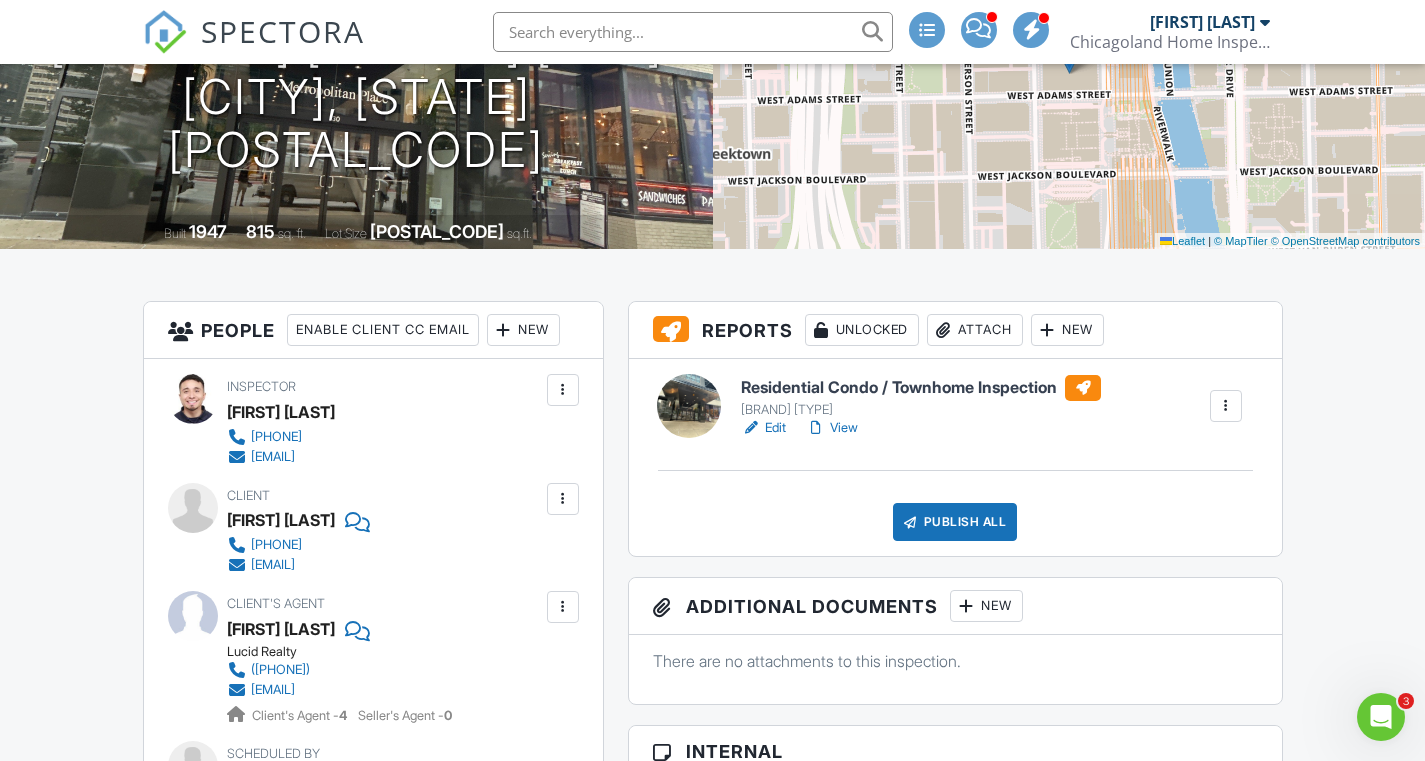 click on "Publish All" at bounding box center (955, 522) 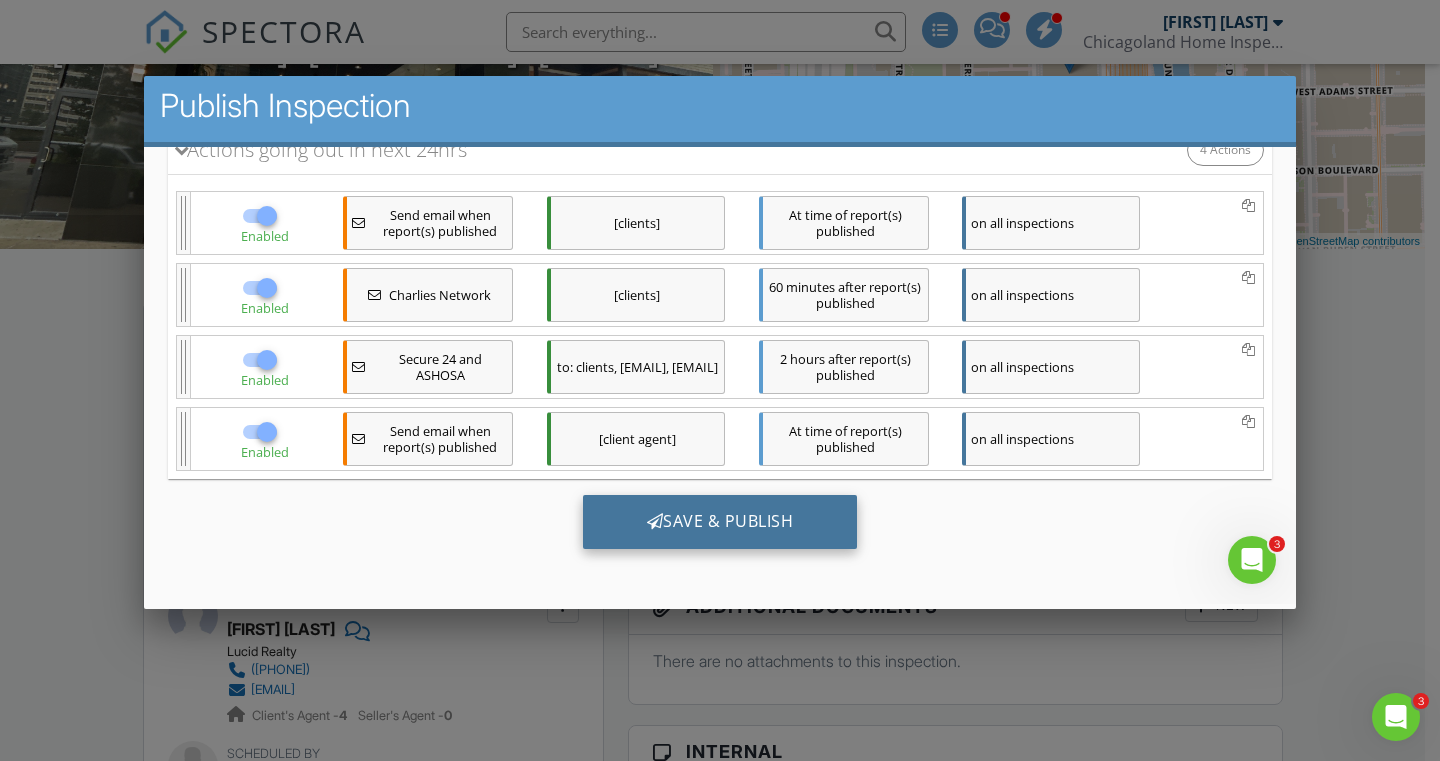 click on "Save & Publish" at bounding box center [720, 522] 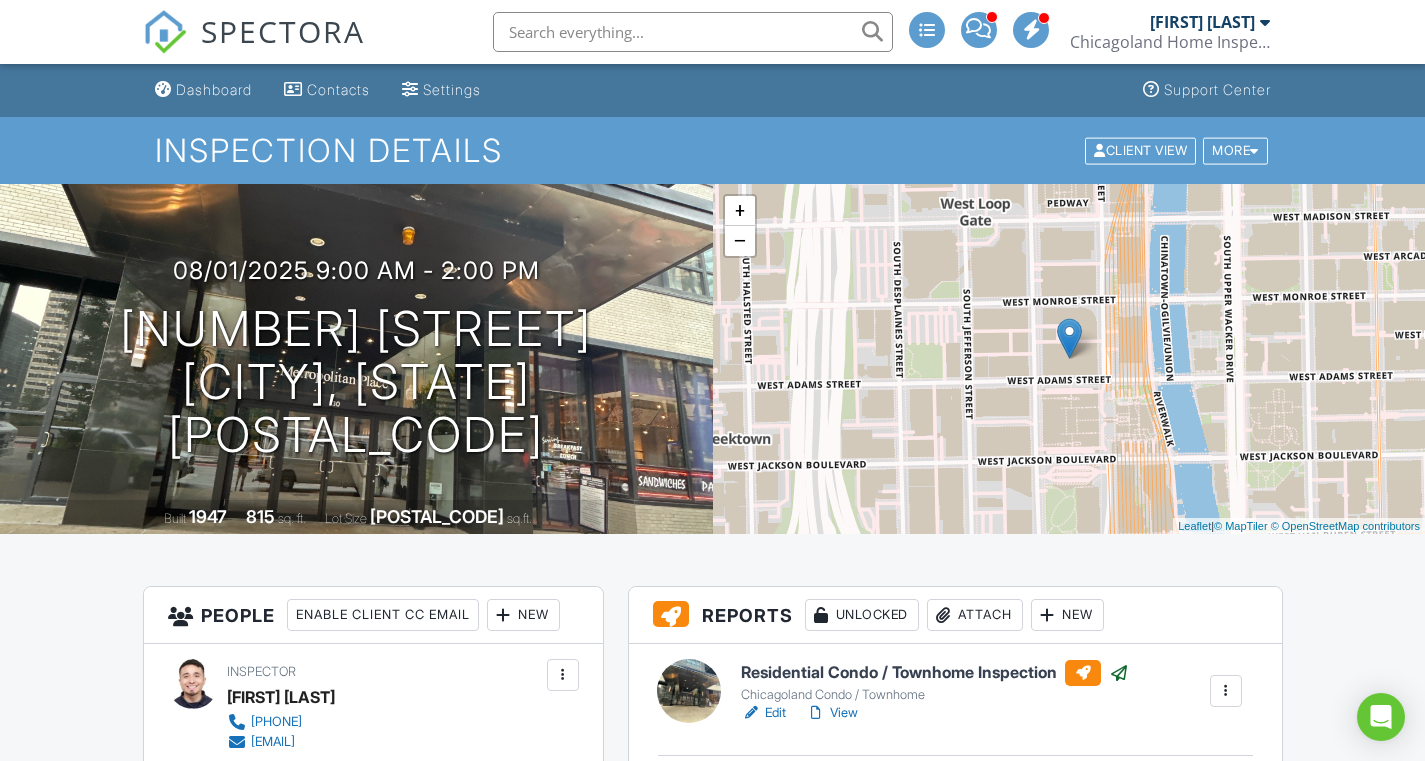 scroll, scrollTop: 0, scrollLeft: 0, axis: both 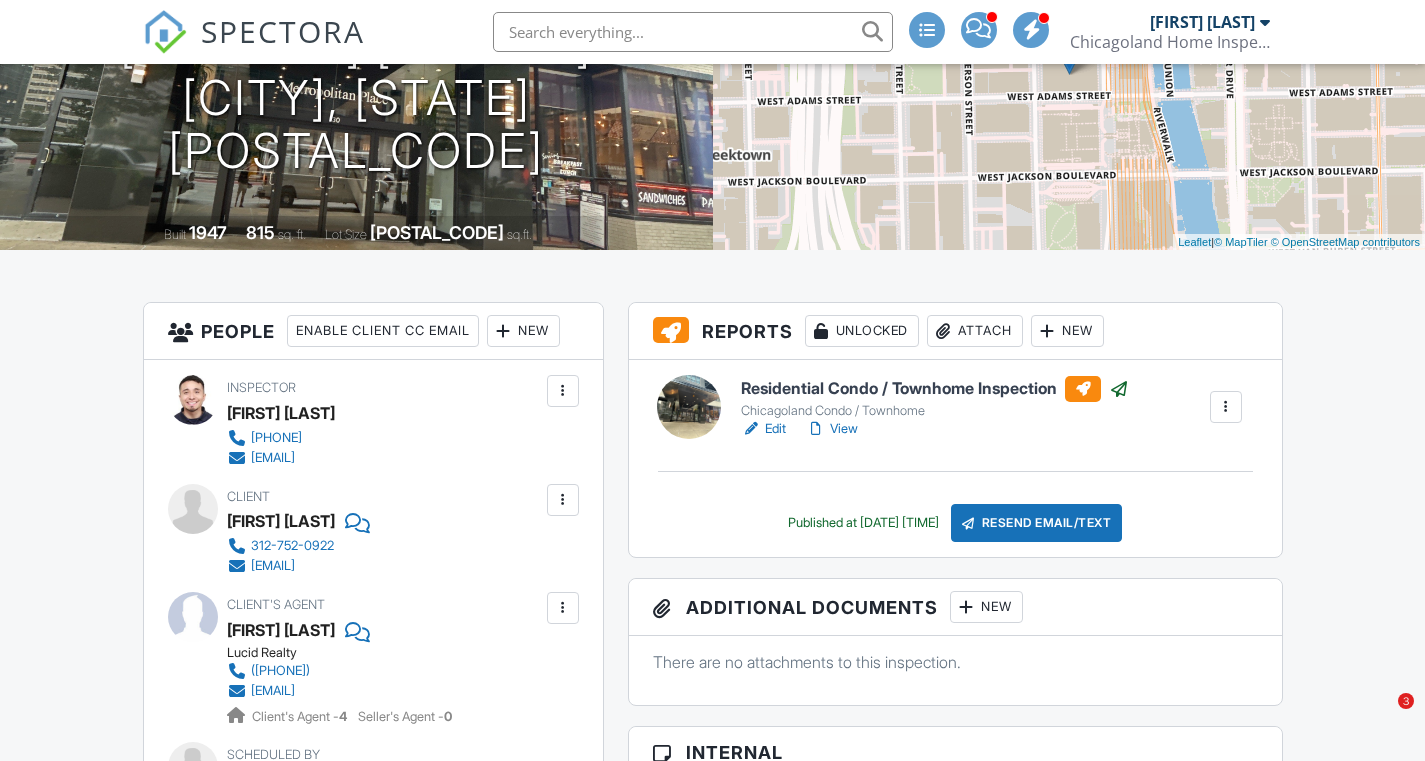 click at bounding box center [1226, 407] 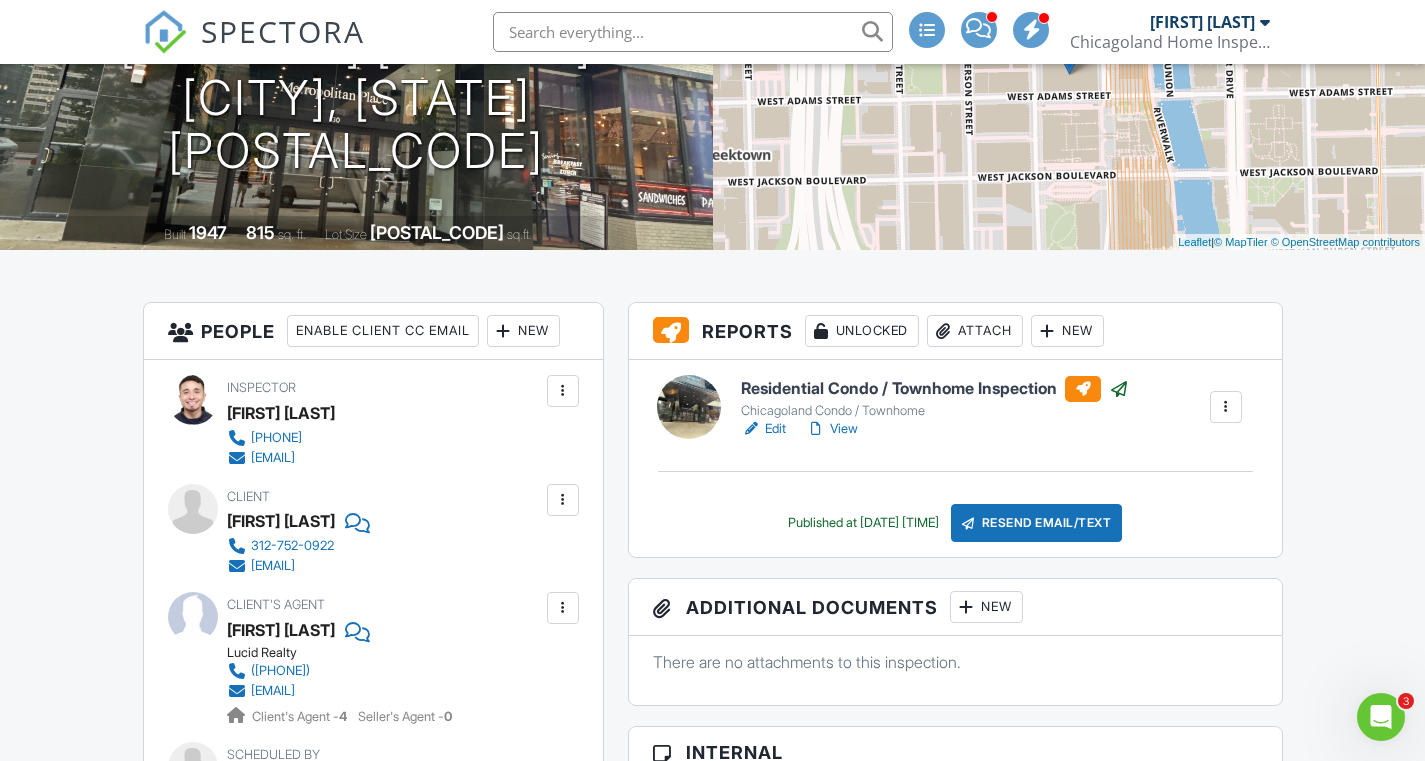 scroll, scrollTop: 0, scrollLeft: 0, axis: both 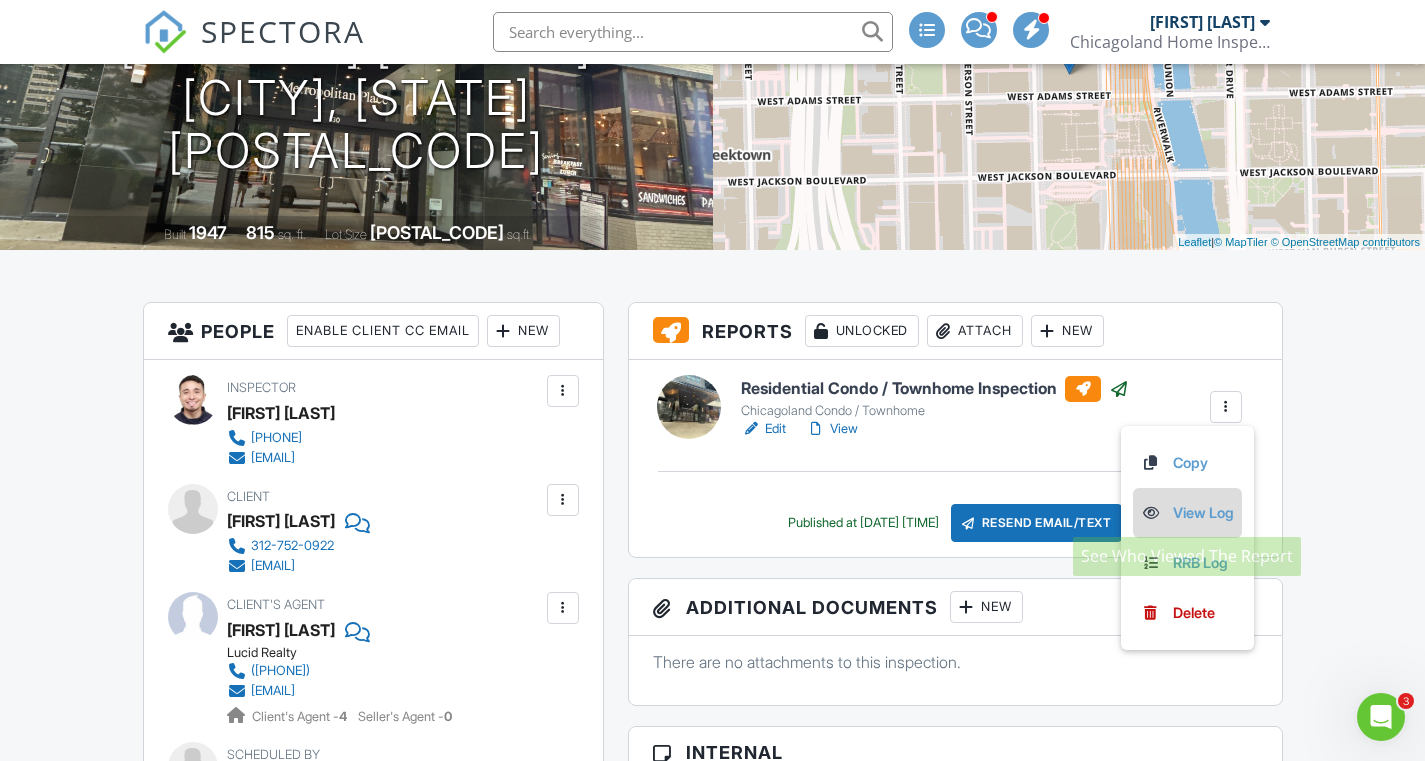 click on "View Log" at bounding box center (1187, 513) 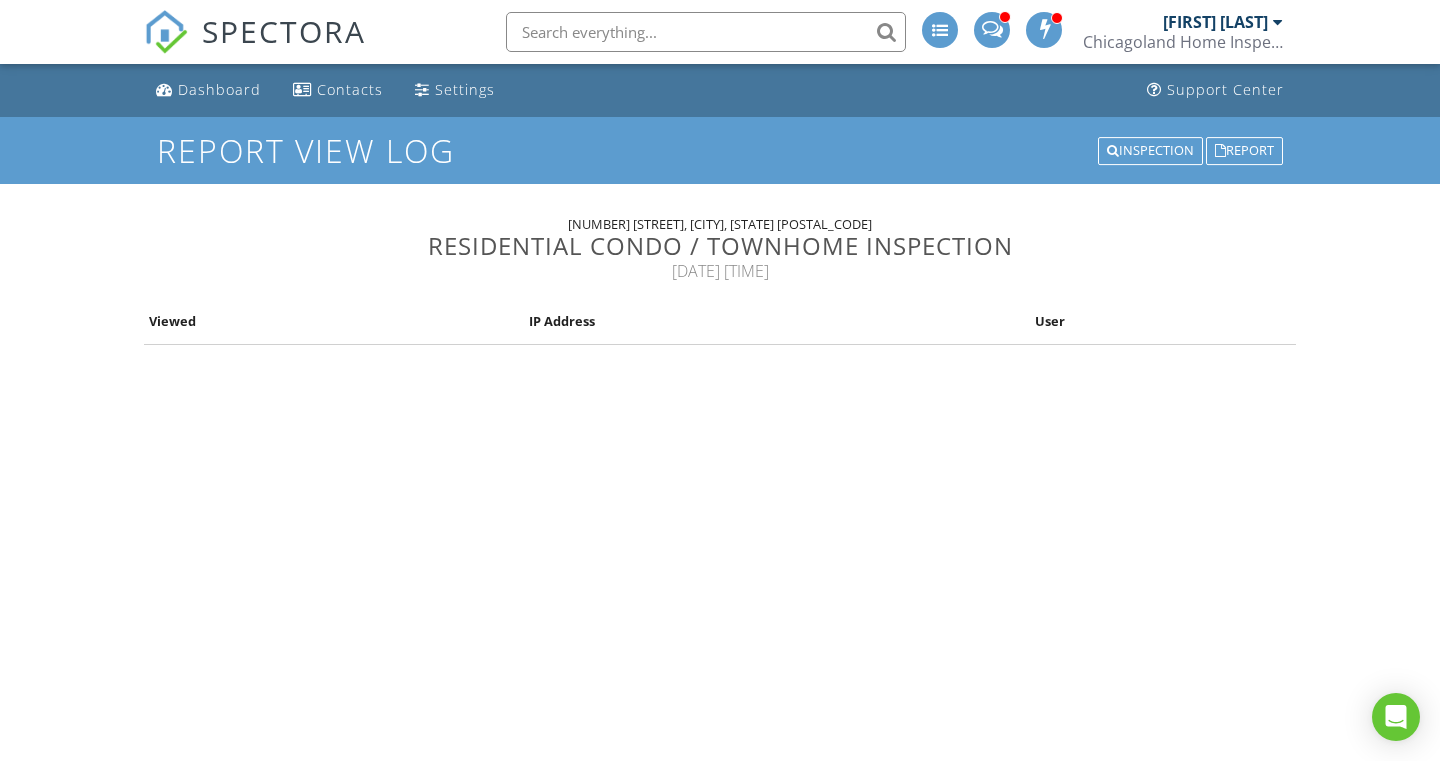 scroll, scrollTop: 0, scrollLeft: 0, axis: both 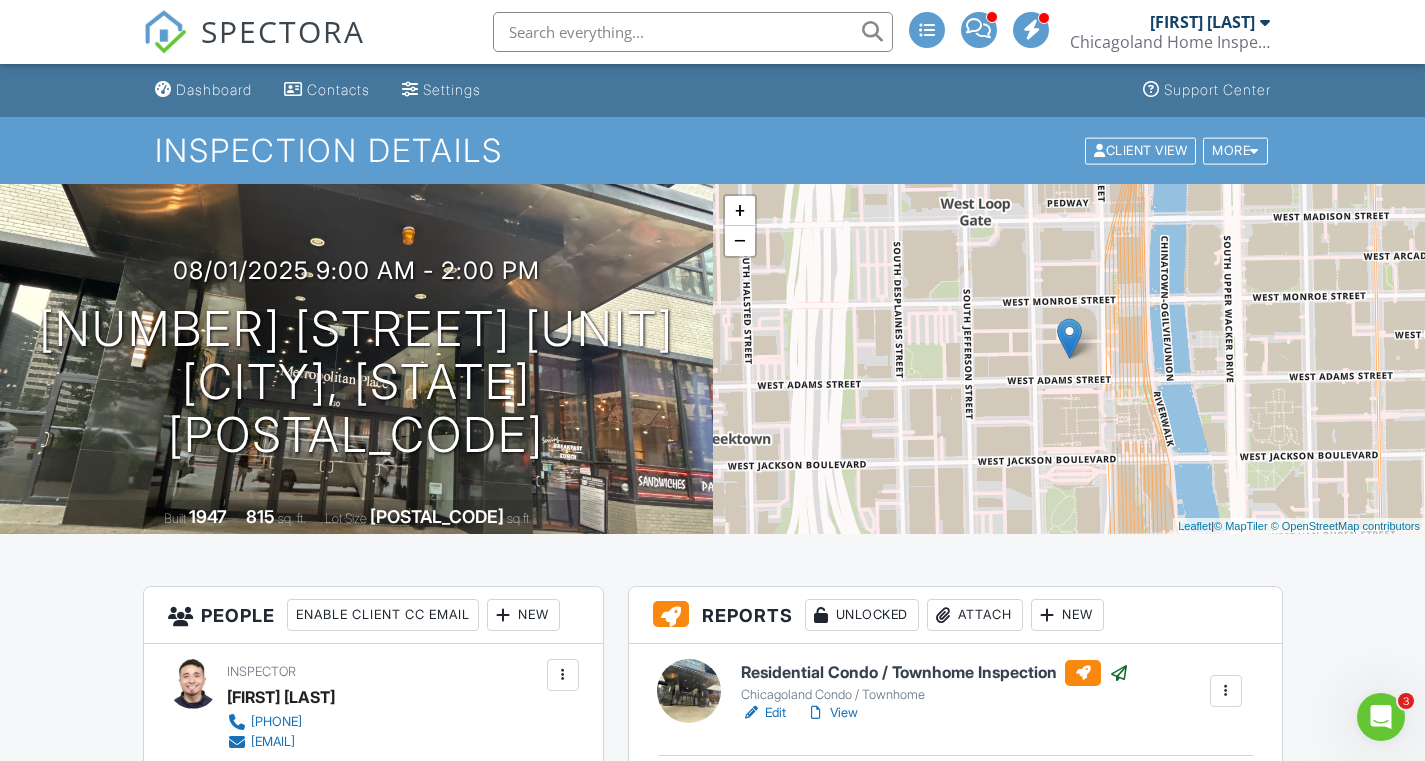 click on "+ − Leaflet  |  © MapTiler   © OpenStreetMap contributors" at bounding box center (1069, 359) 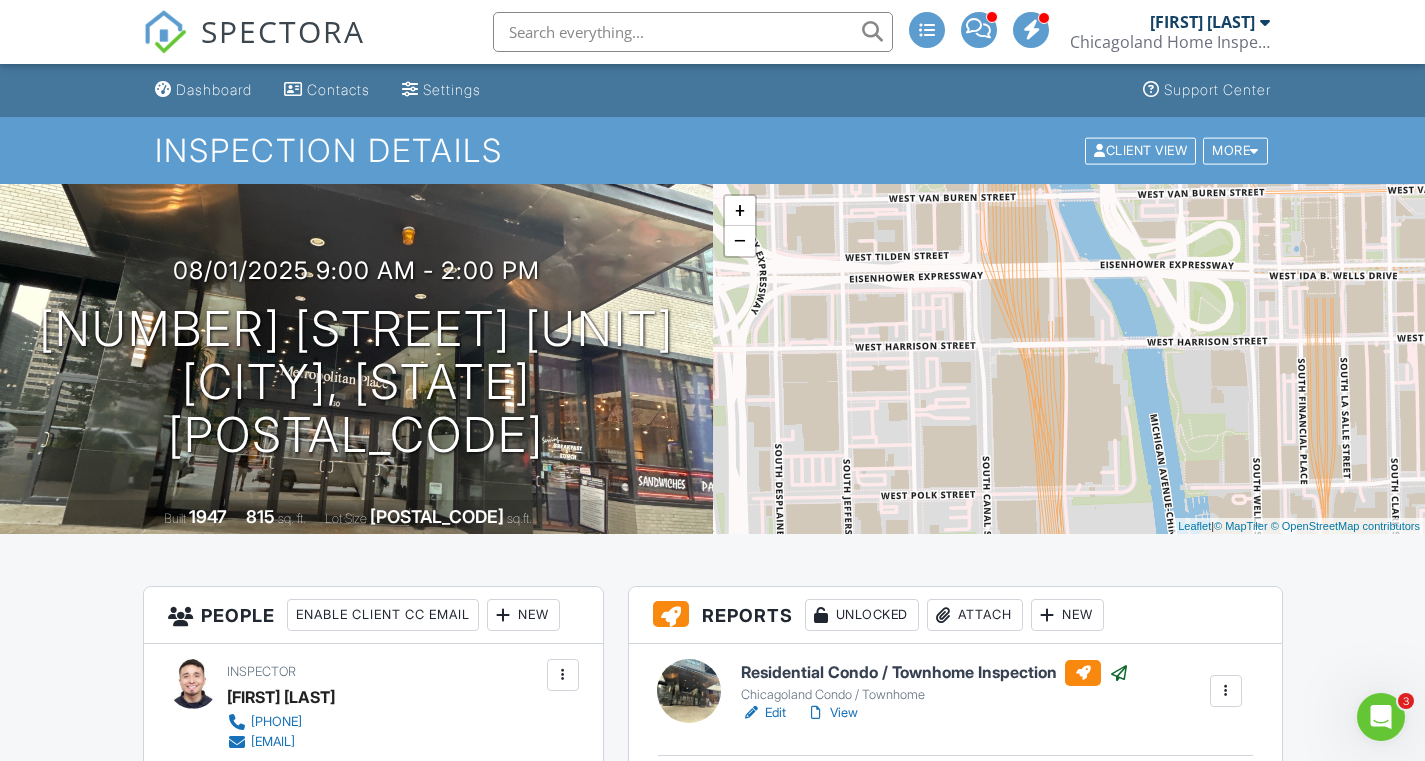 drag, startPoint x: 1087, startPoint y: 409, endPoint x: 964, endPoint y: 65, distance: 365.3286 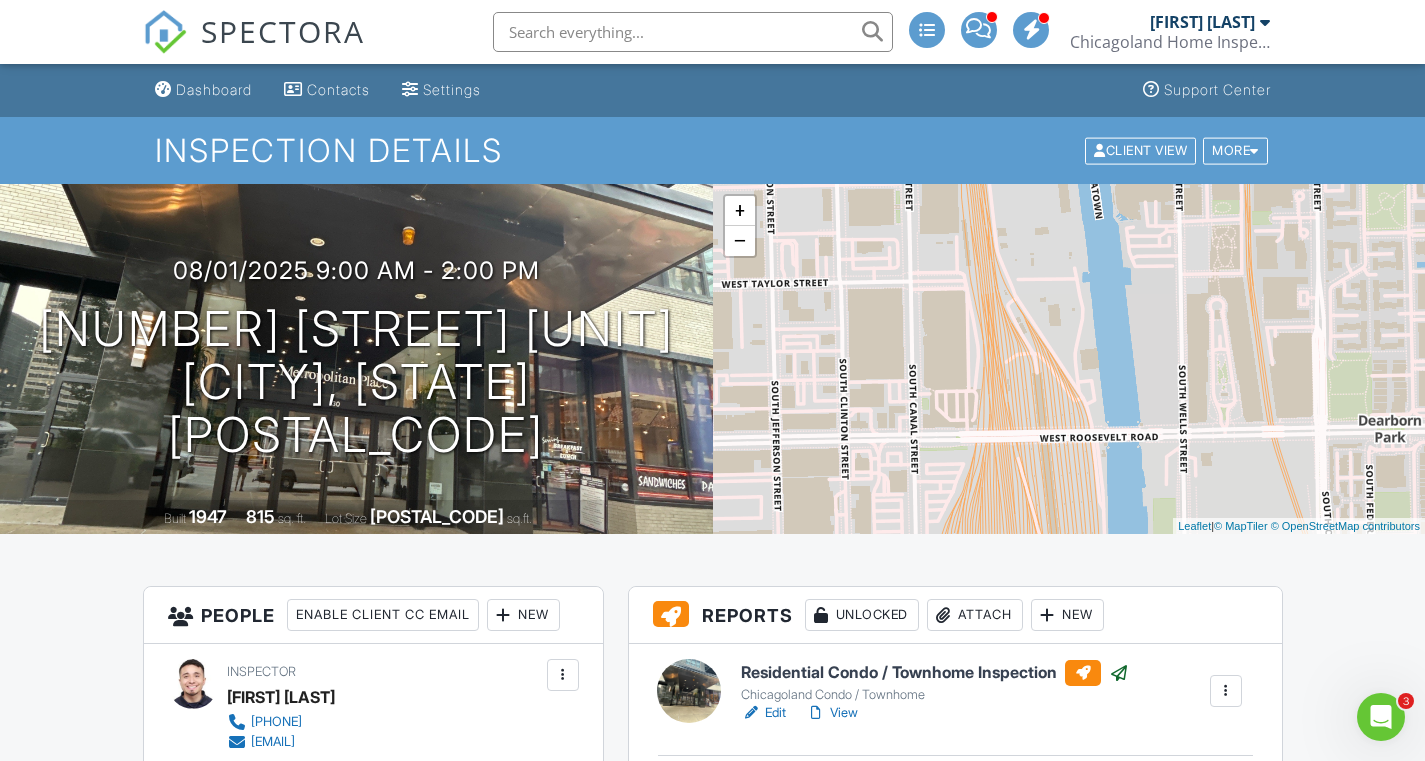 drag, startPoint x: 1070, startPoint y: 393, endPoint x: 992, endPoint y: 36, distance: 365.42166 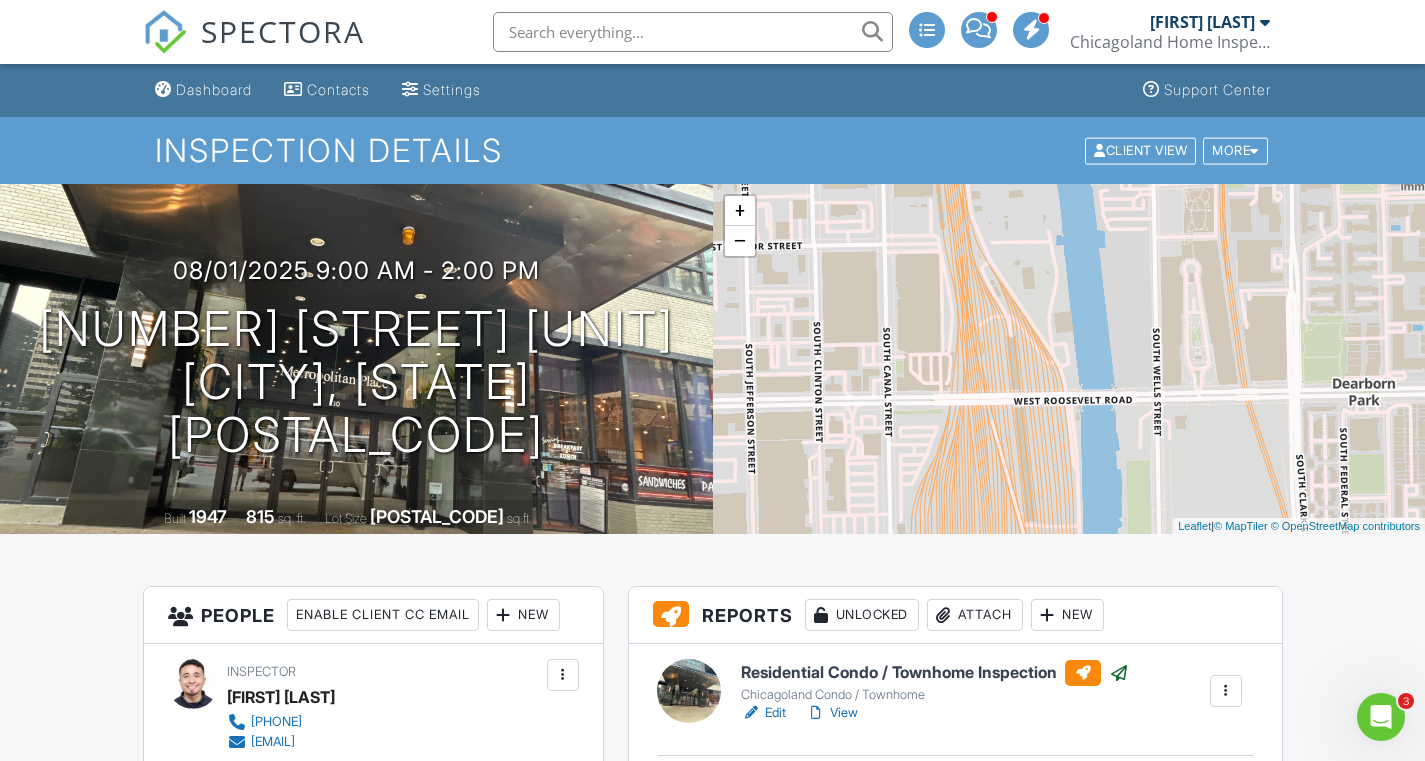 drag, startPoint x: 998, startPoint y: 450, endPoint x: 874, endPoint y: 127, distance: 345.9841 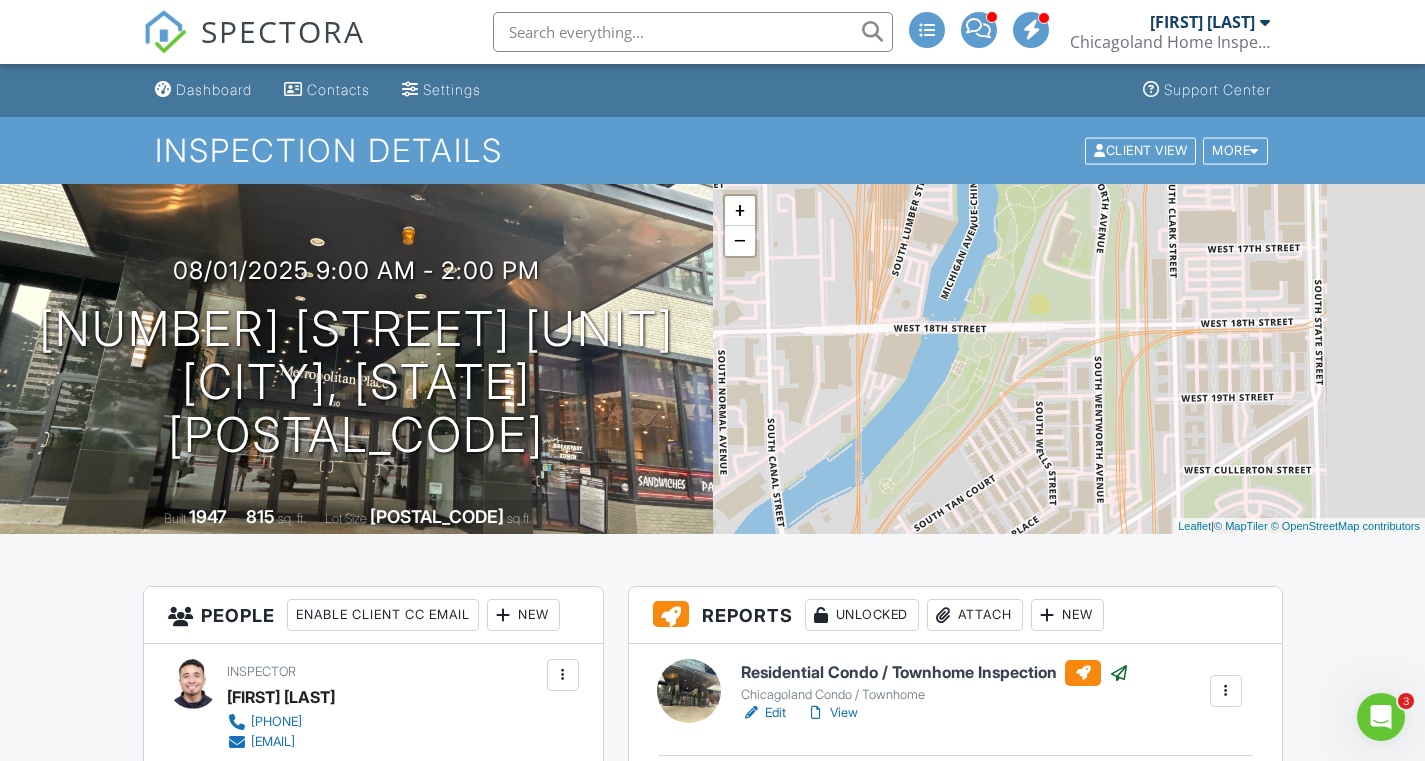 drag, startPoint x: 1022, startPoint y: 358, endPoint x: 789, endPoint y: 854, distance: 548.0009 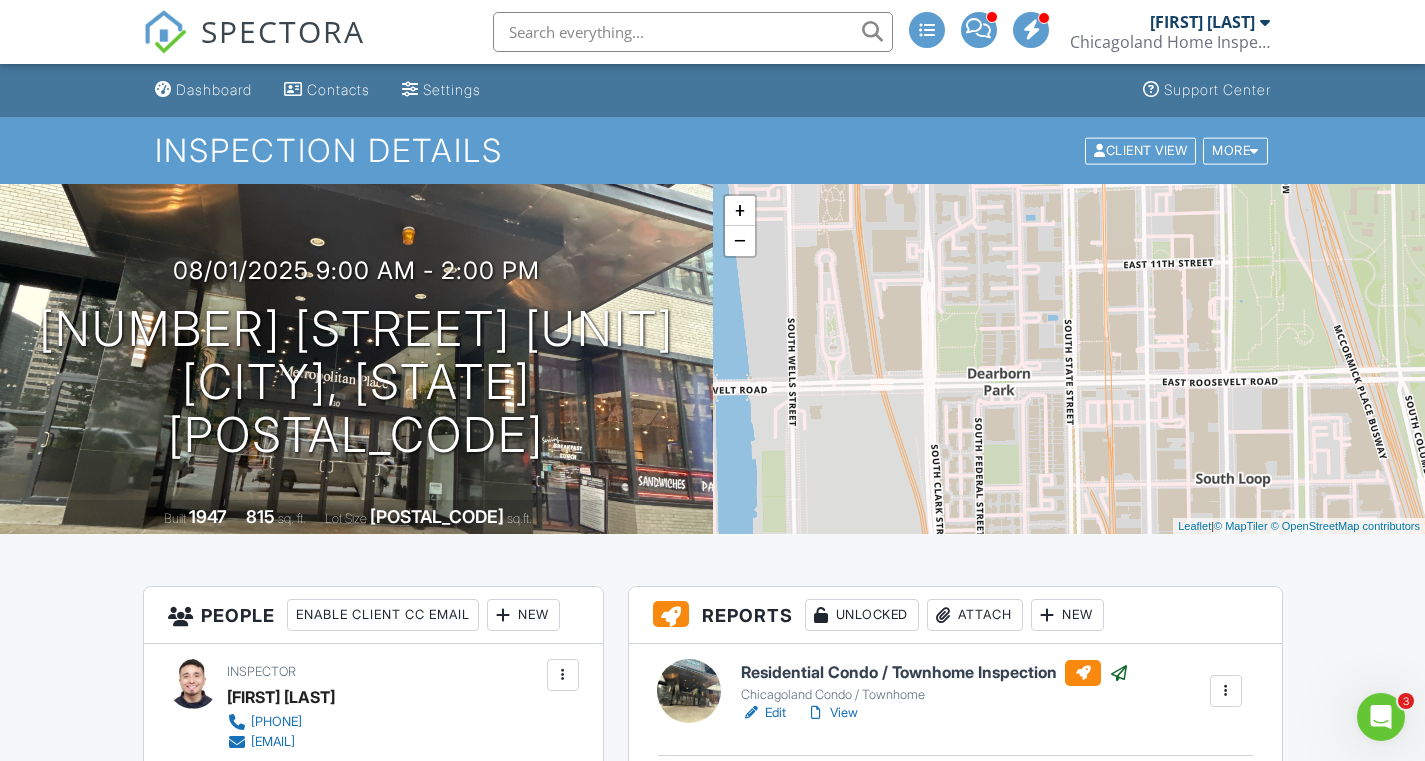 drag, startPoint x: 864, startPoint y: 475, endPoint x: 986, endPoint y: 795, distance: 342.46753 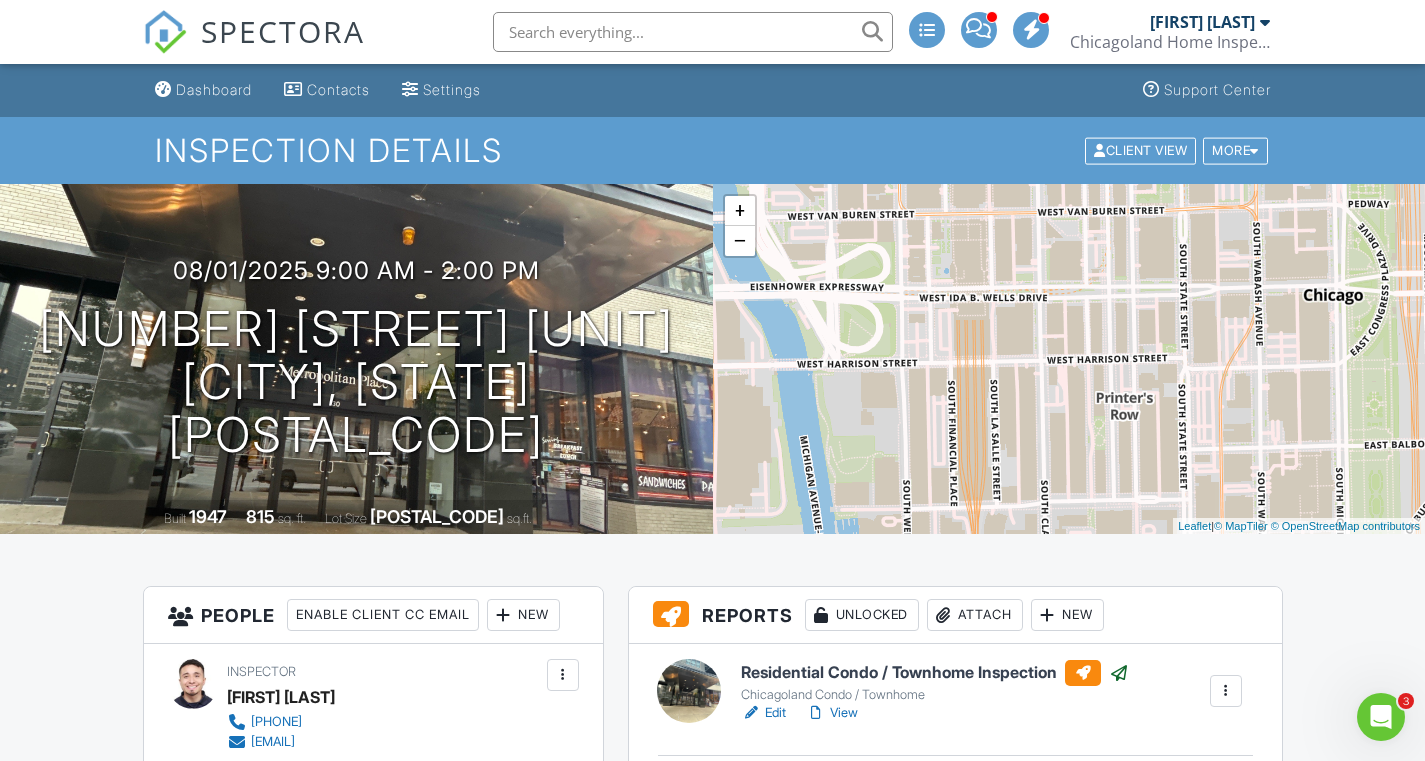 drag, startPoint x: 951, startPoint y: 469, endPoint x: 952, endPoint y: 512, distance: 43.011627 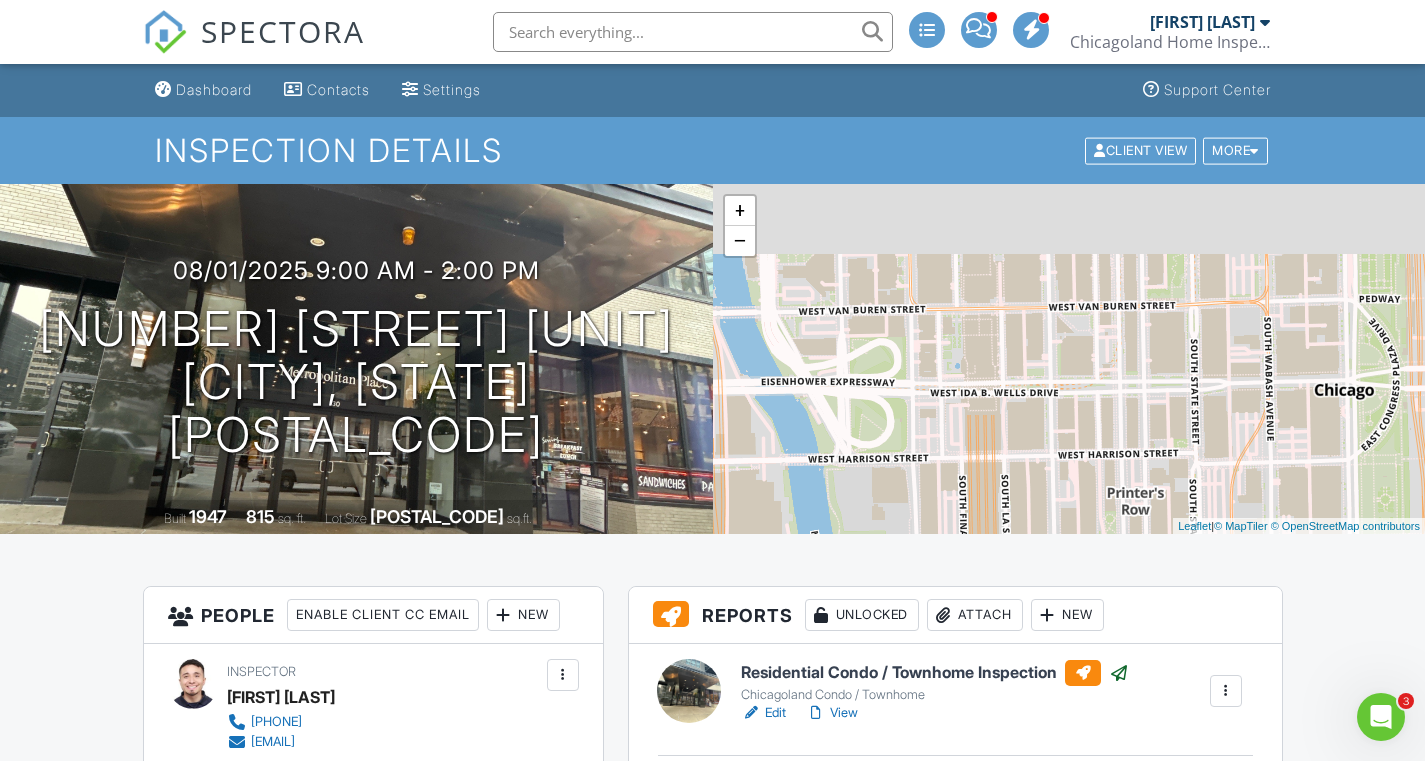 drag, startPoint x: 926, startPoint y: 372, endPoint x: 946, endPoint y: 492, distance: 121.65525 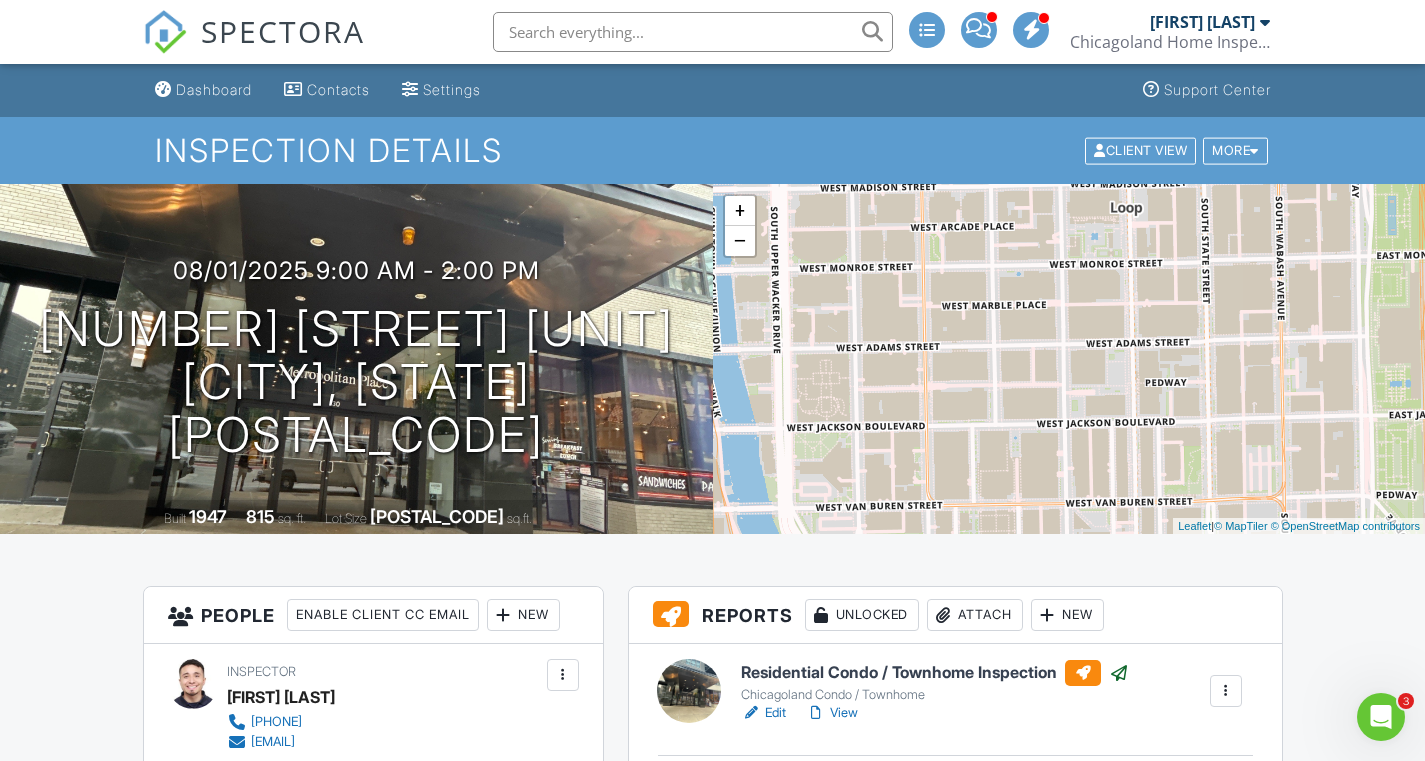 drag, startPoint x: 926, startPoint y: 382, endPoint x: 936, endPoint y: 512, distance: 130.38405 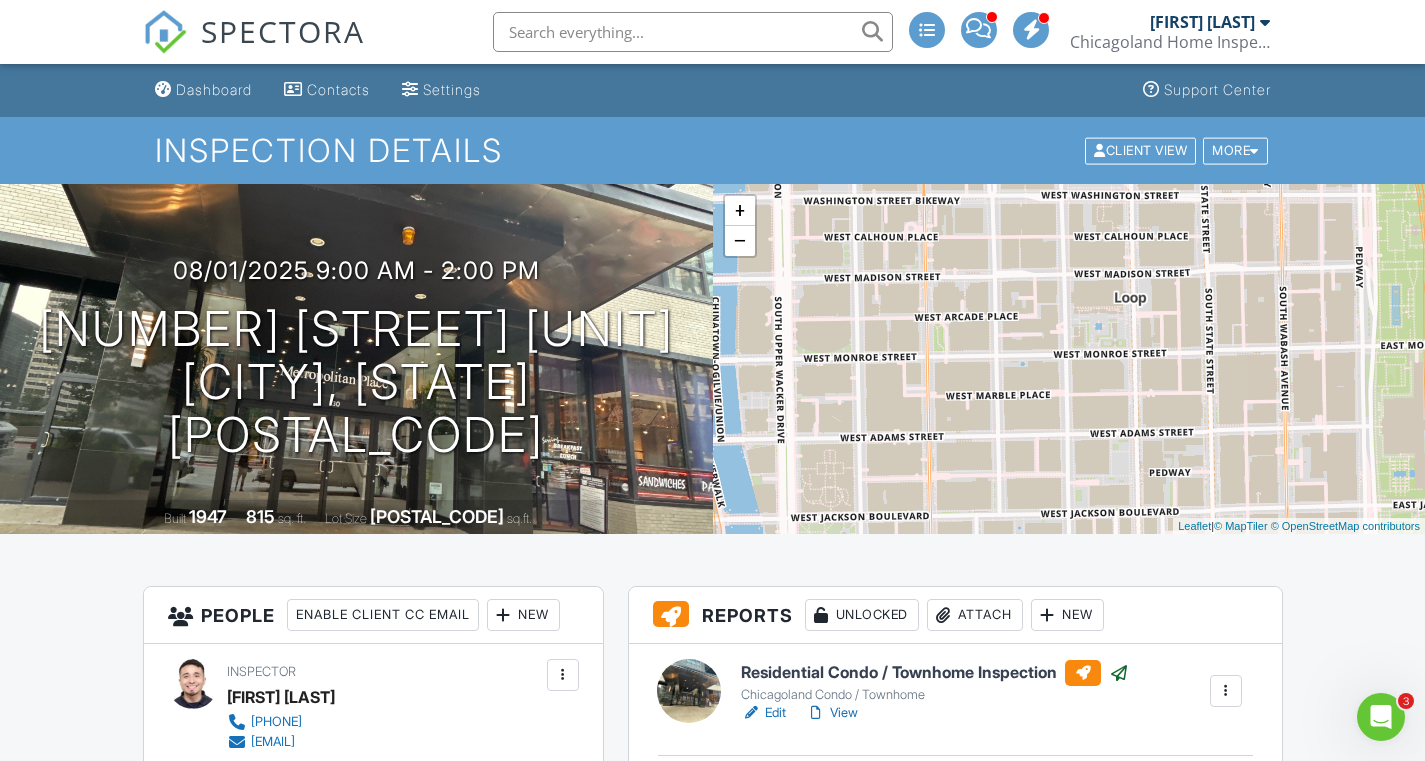 drag, startPoint x: 918, startPoint y: 386, endPoint x: 928, endPoint y: 629, distance: 243.20567 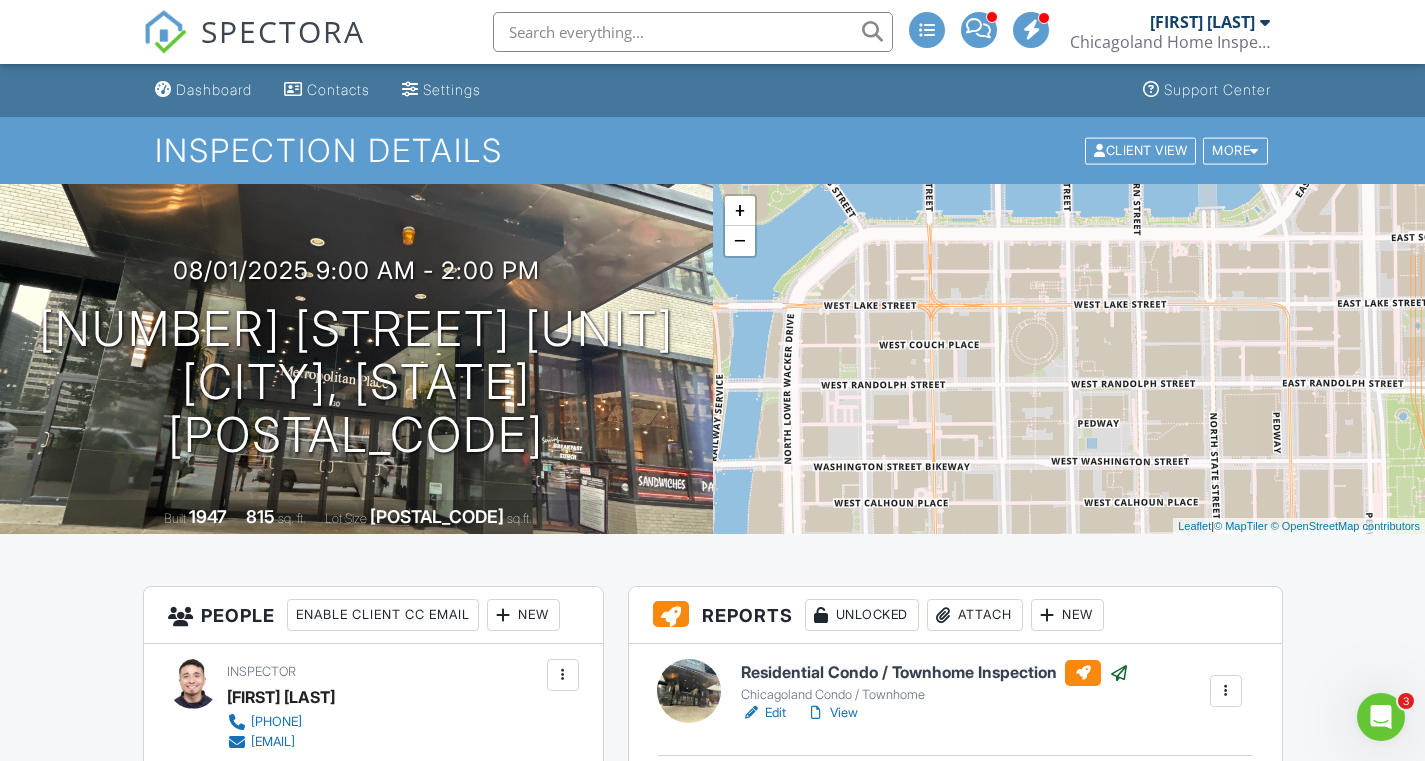 drag, startPoint x: 940, startPoint y: 395, endPoint x: 944, endPoint y: 547, distance: 152.05263 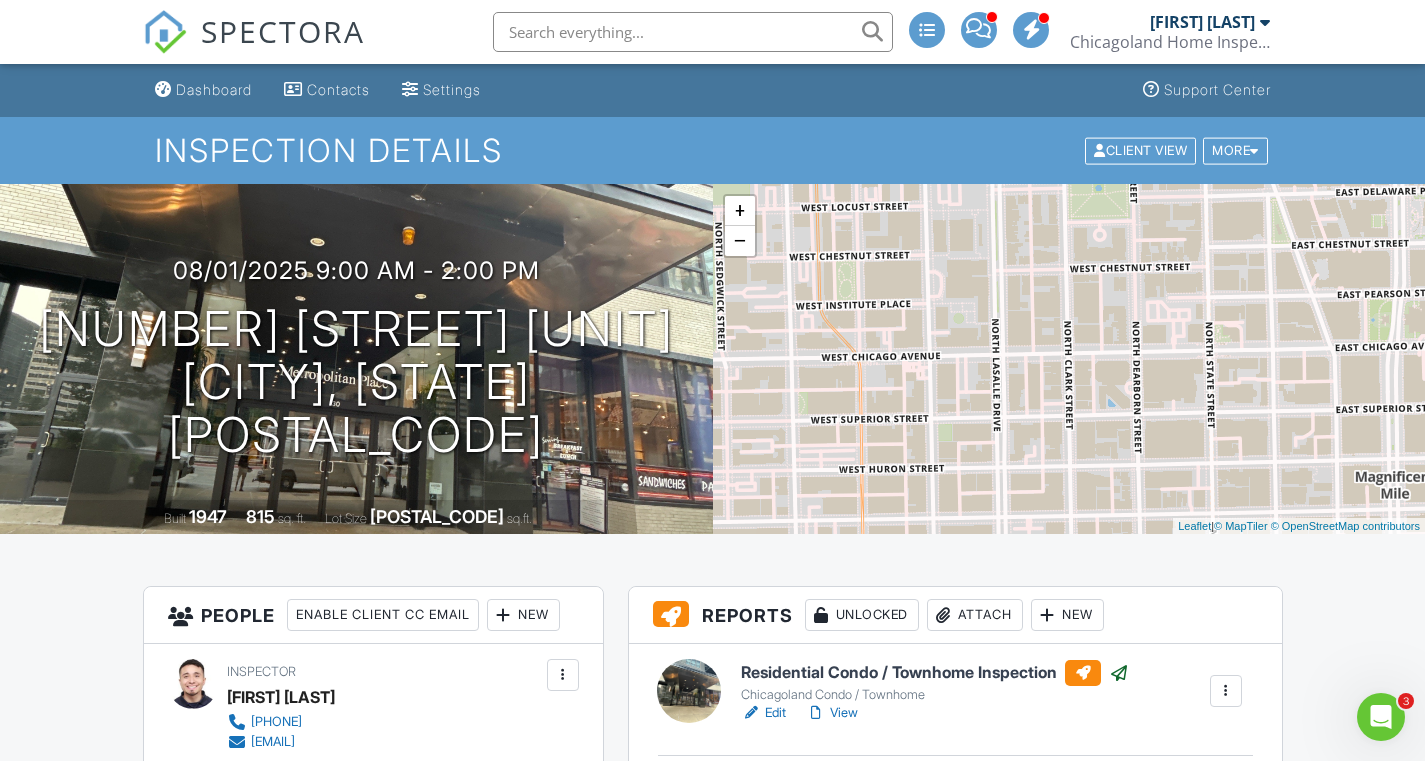 drag, startPoint x: 903, startPoint y: 375, endPoint x: 908, endPoint y: 873, distance: 498.0251 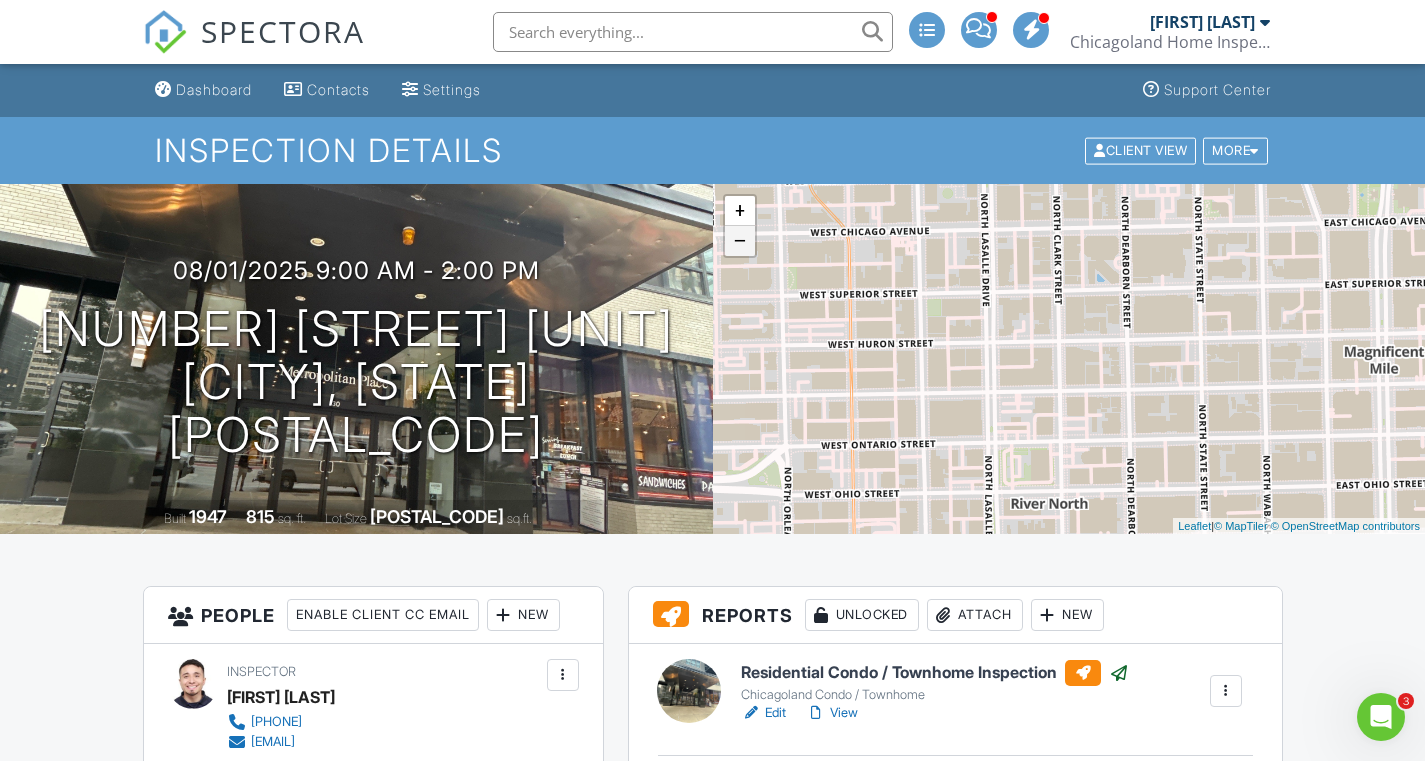click on "−" at bounding box center (740, 241) 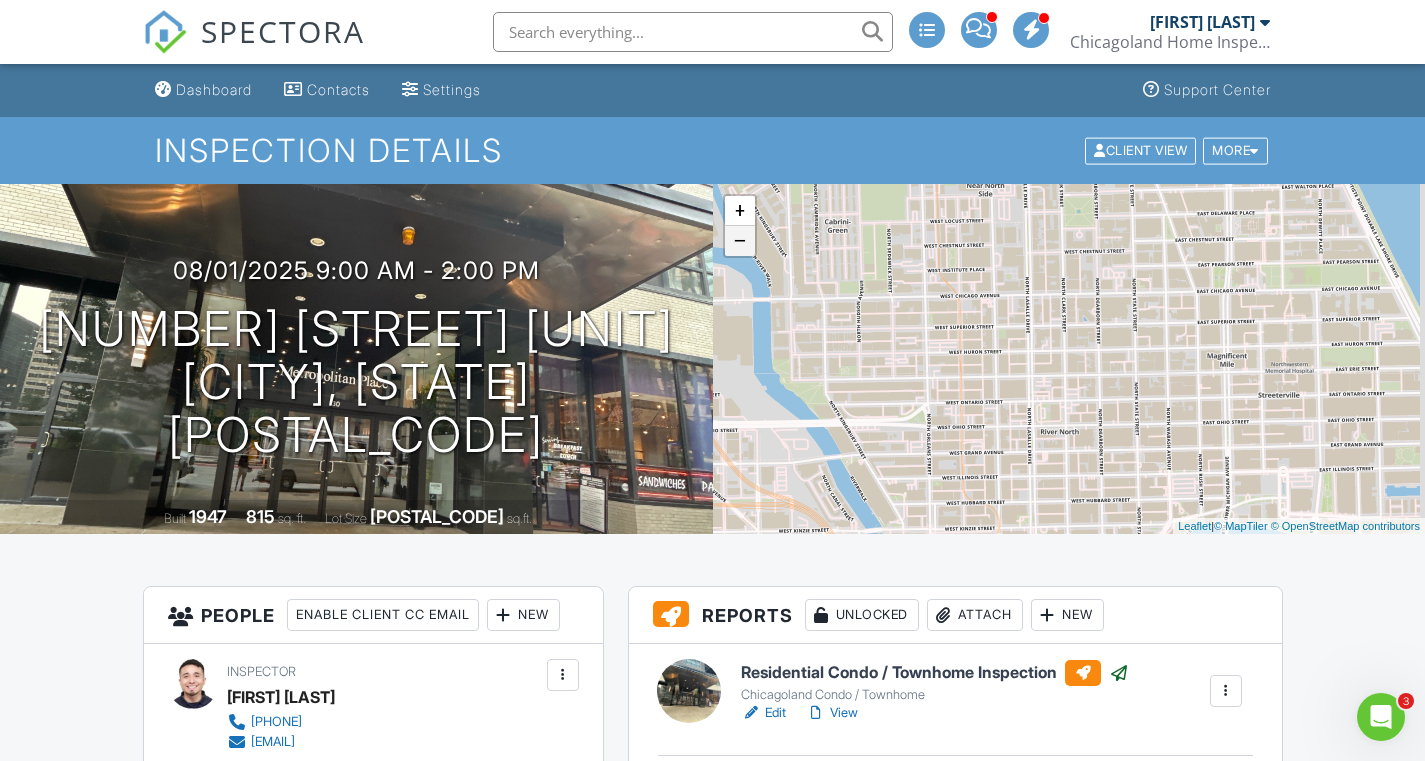 click on "−" at bounding box center (740, 241) 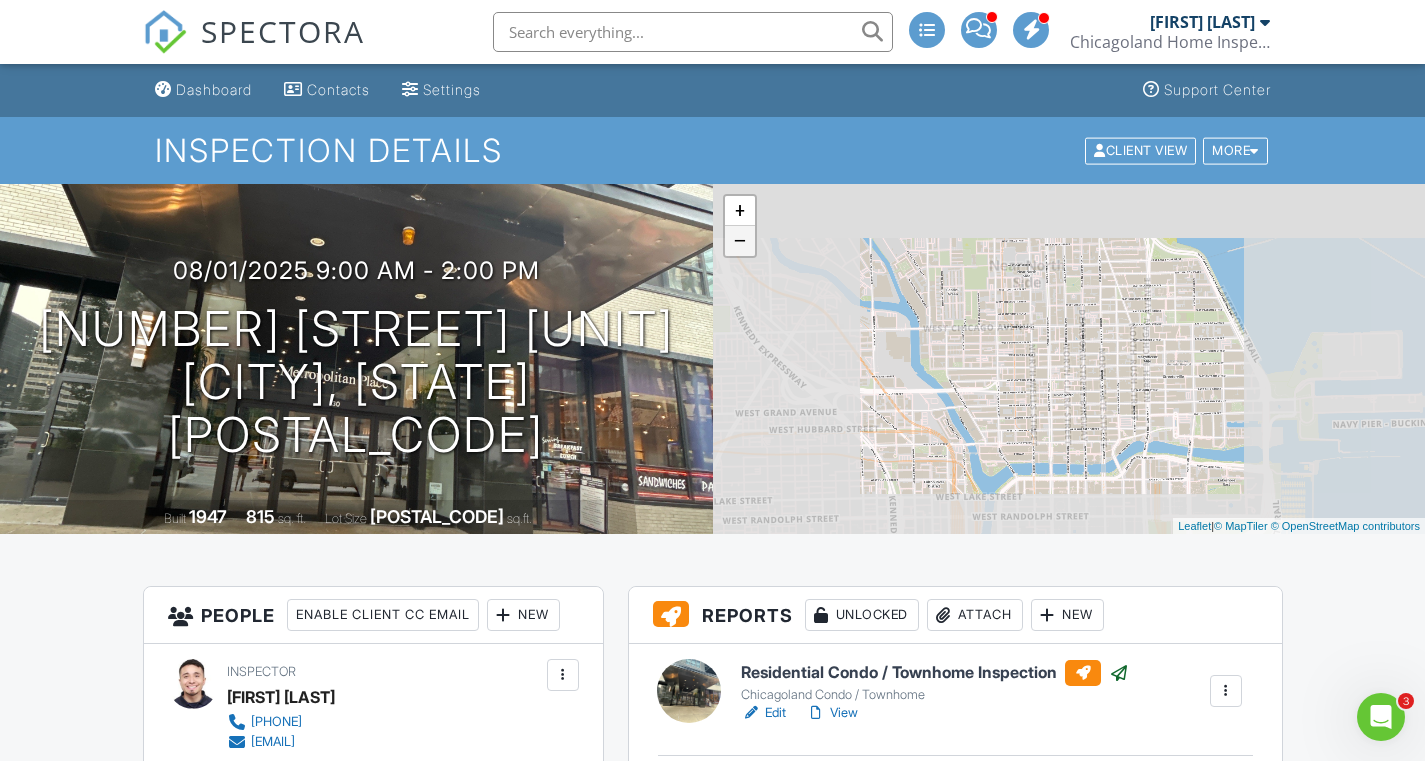 click on "−" at bounding box center [740, 241] 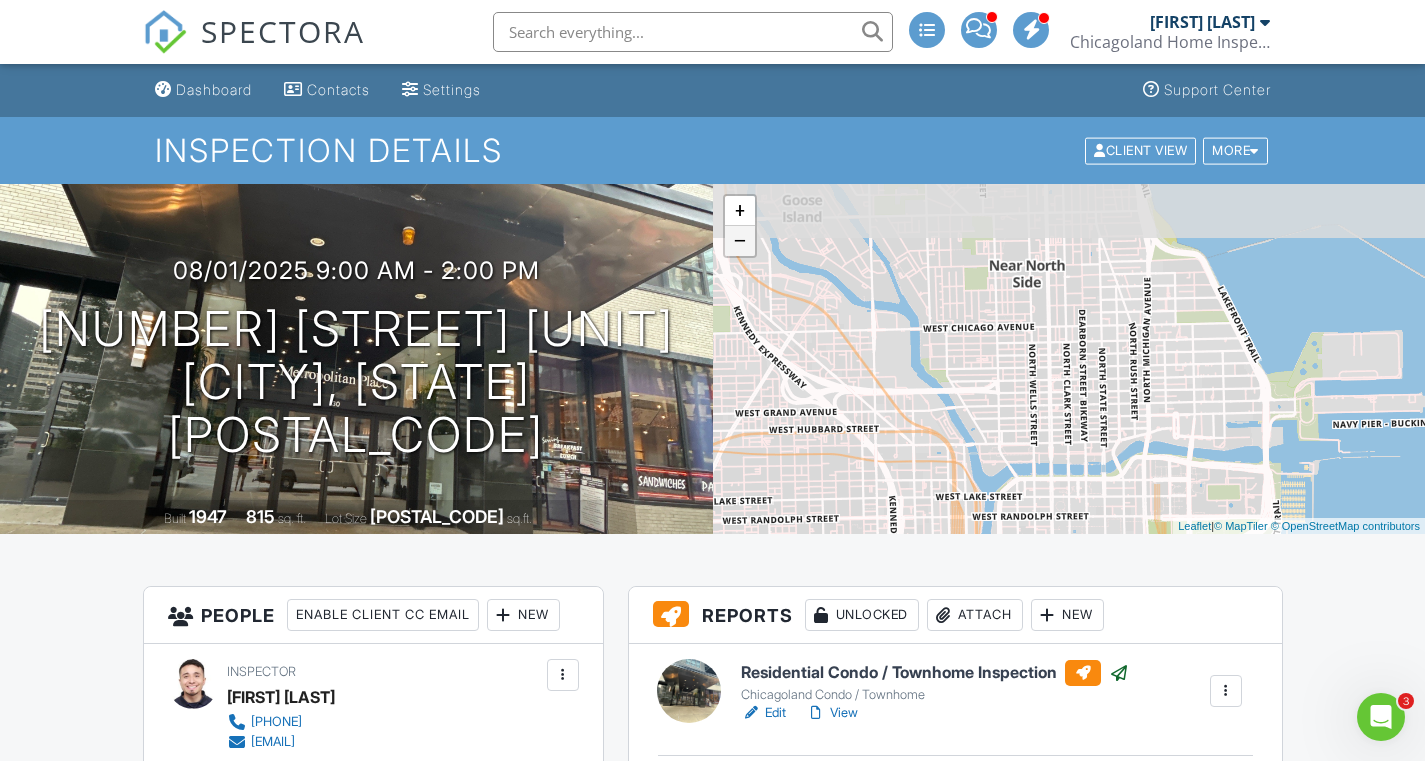 click on "−" at bounding box center (740, 241) 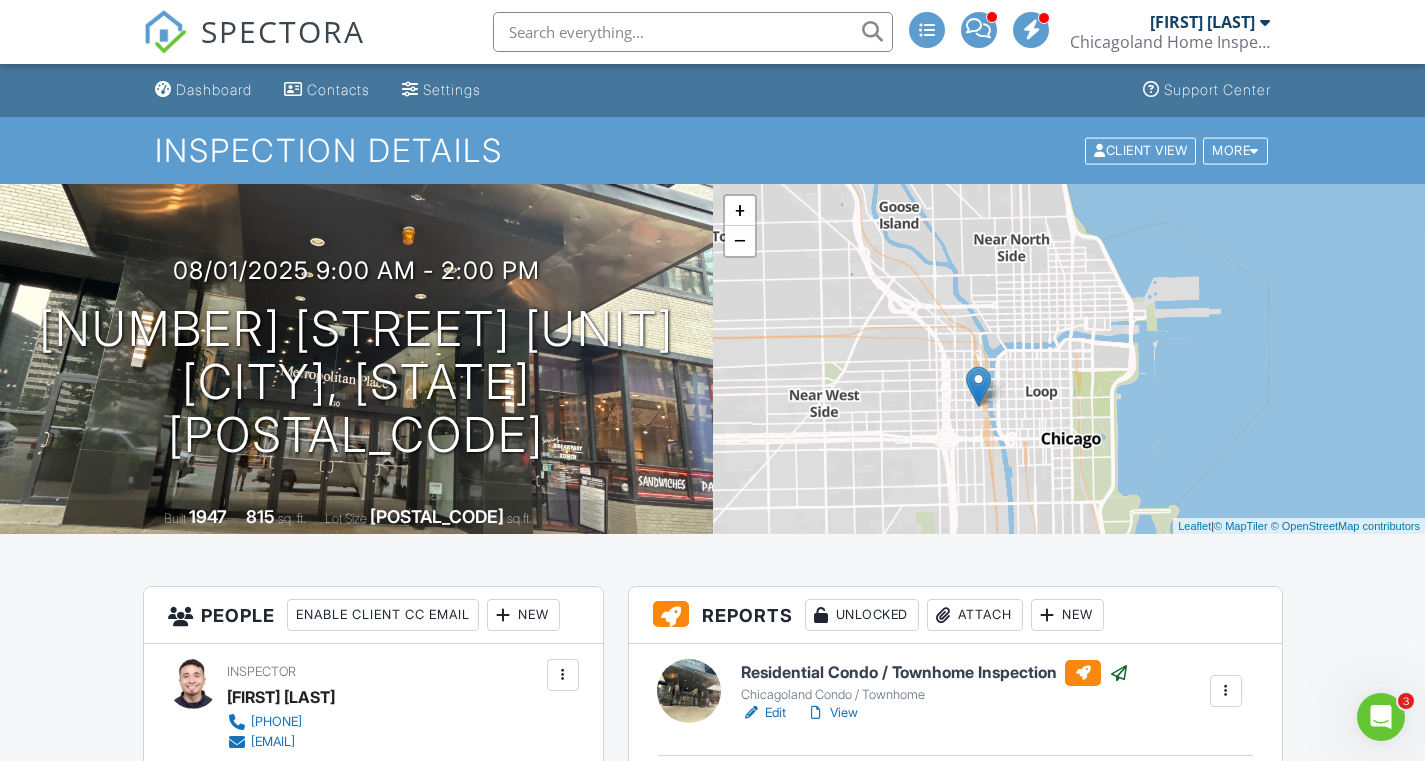drag, startPoint x: 920, startPoint y: 460, endPoint x: 867, endPoint y: 367, distance: 107.042046 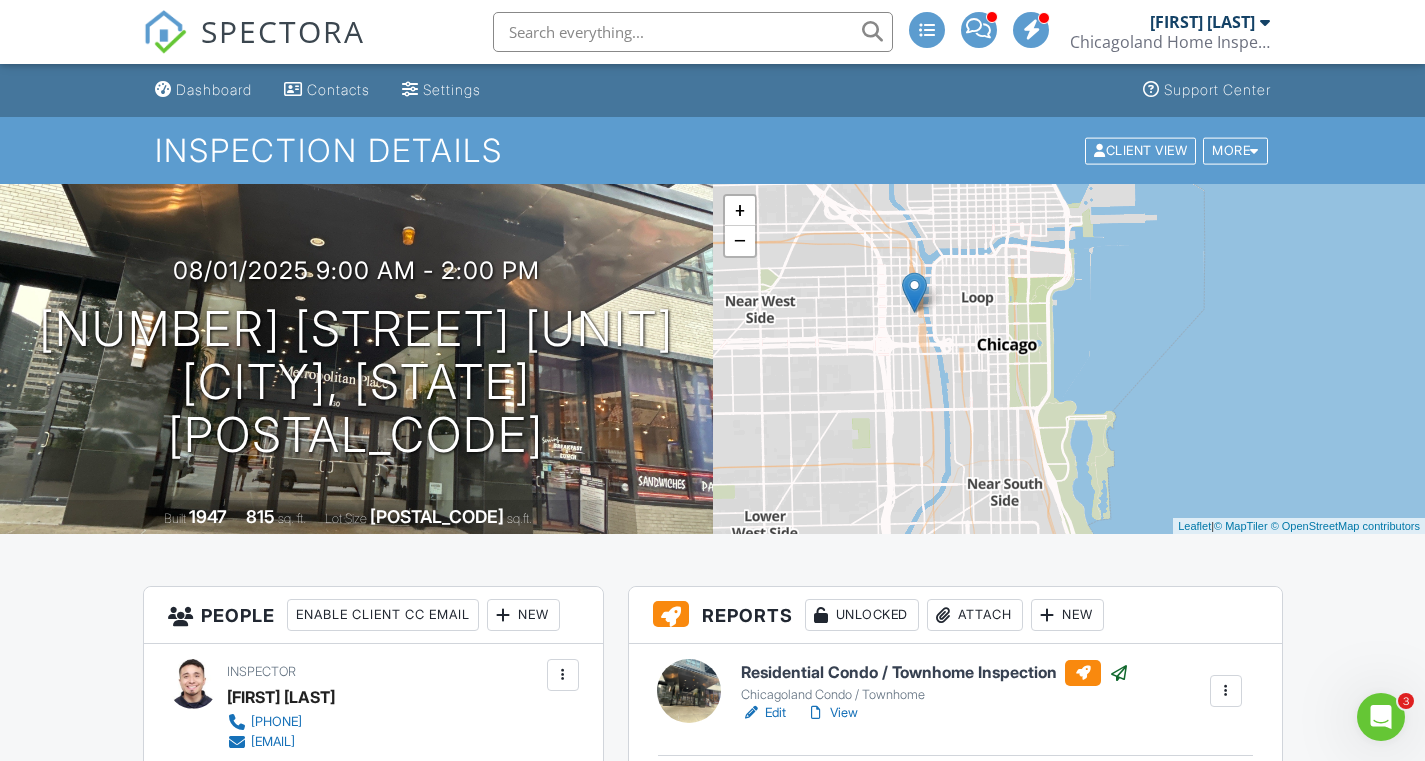 drag, startPoint x: 923, startPoint y: 431, endPoint x: 873, endPoint y: 360, distance: 86.83893 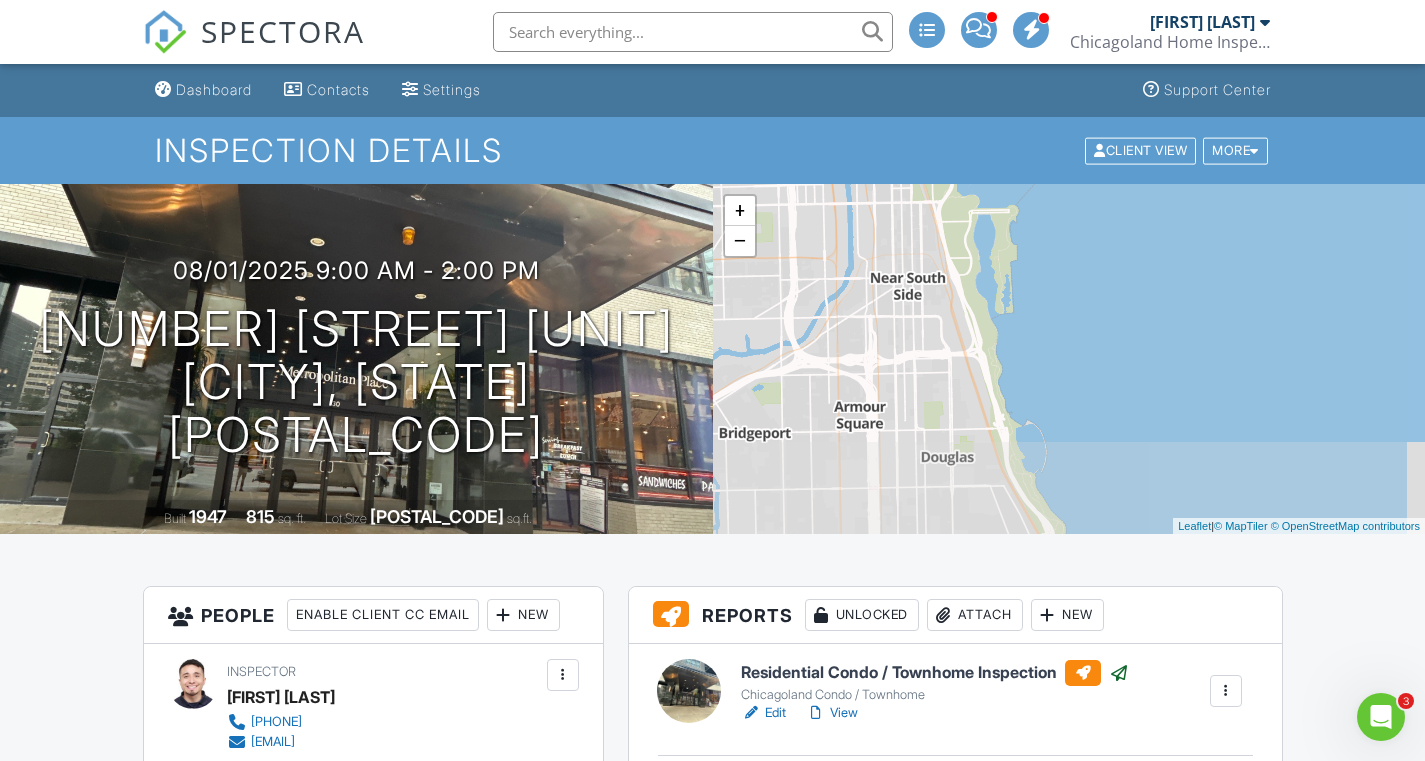drag, startPoint x: 967, startPoint y: 369, endPoint x: 871, endPoint y: 170, distance: 220.9457 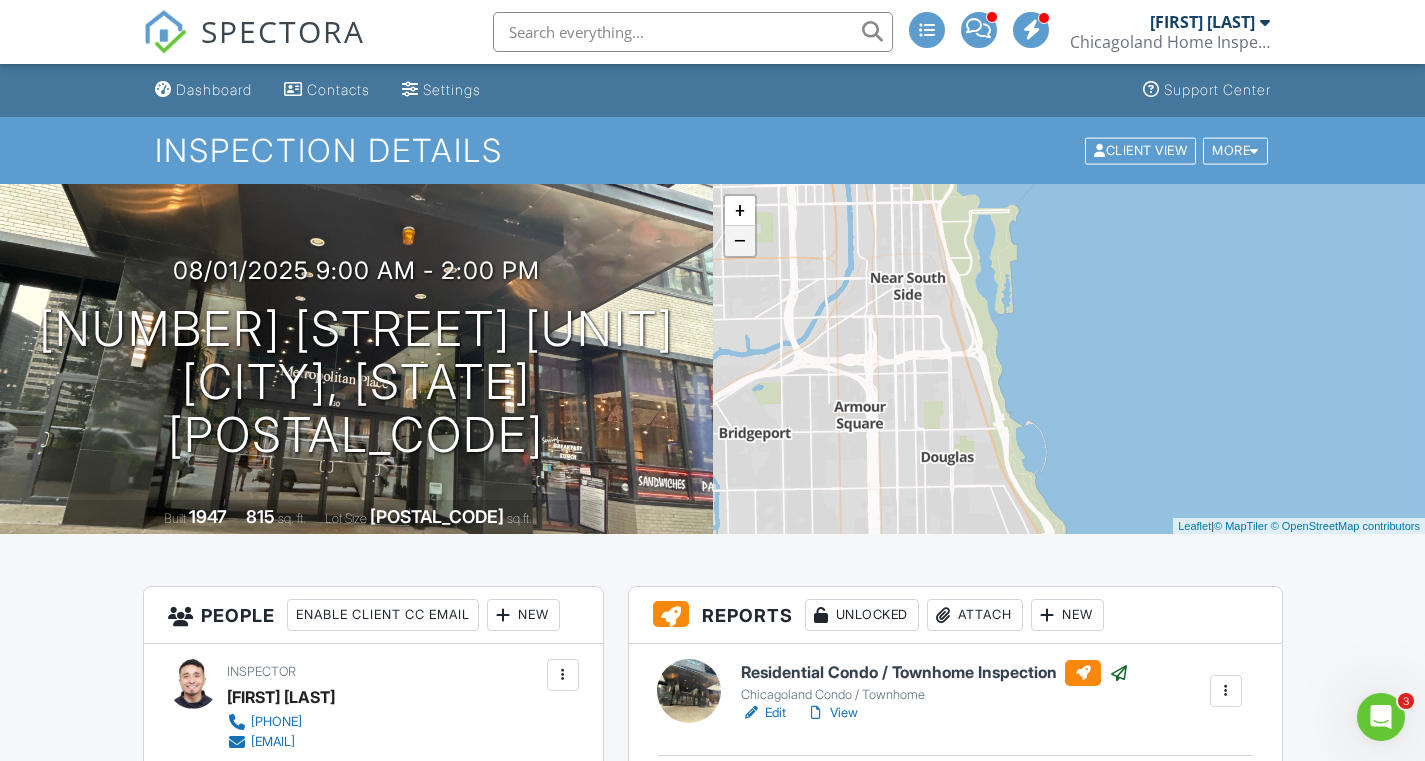 click on "−" at bounding box center (740, 241) 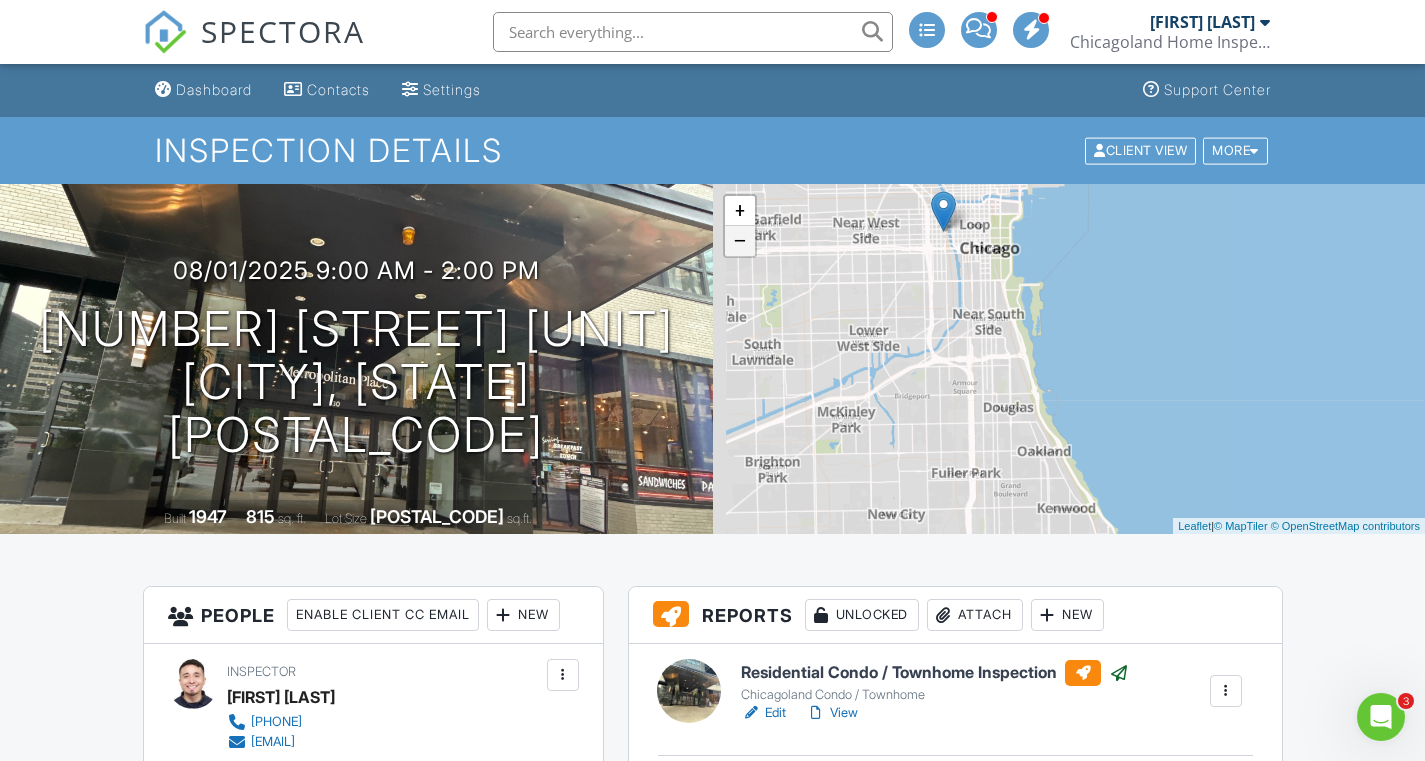 click on "−" at bounding box center [740, 241] 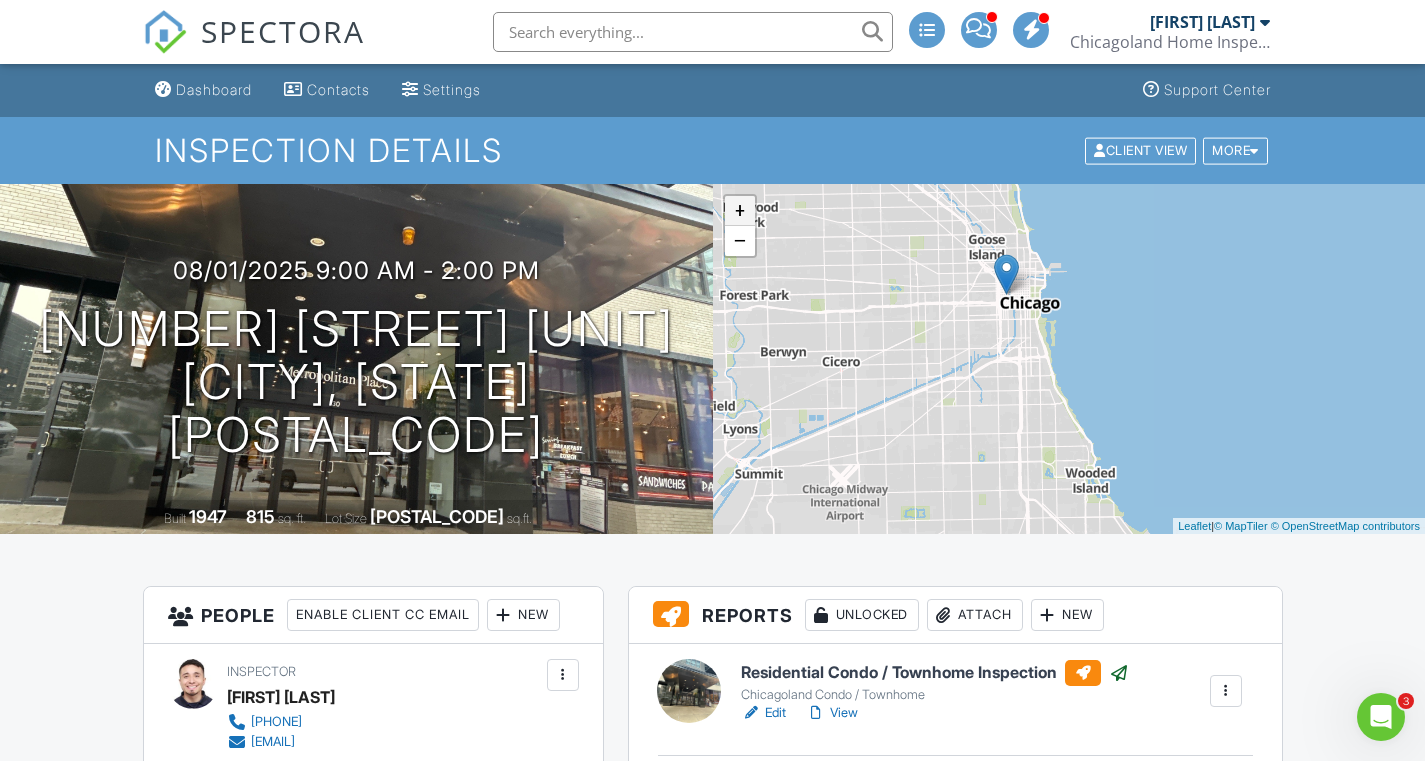 click on "+" at bounding box center (740, 211) 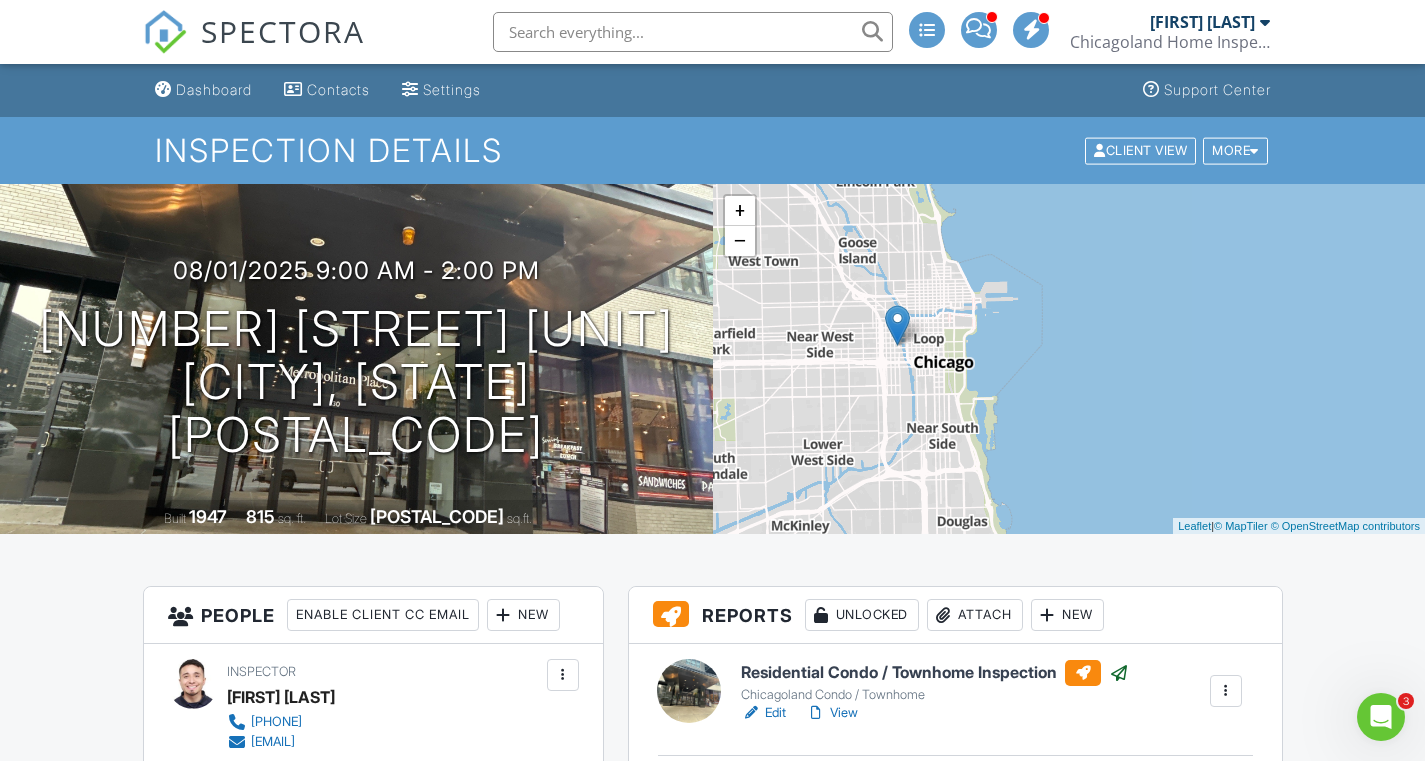 drag, startPoint x: 925, startPoint y: 449, endPoint x: 903, endPoint y: 510, distance: 64.84597 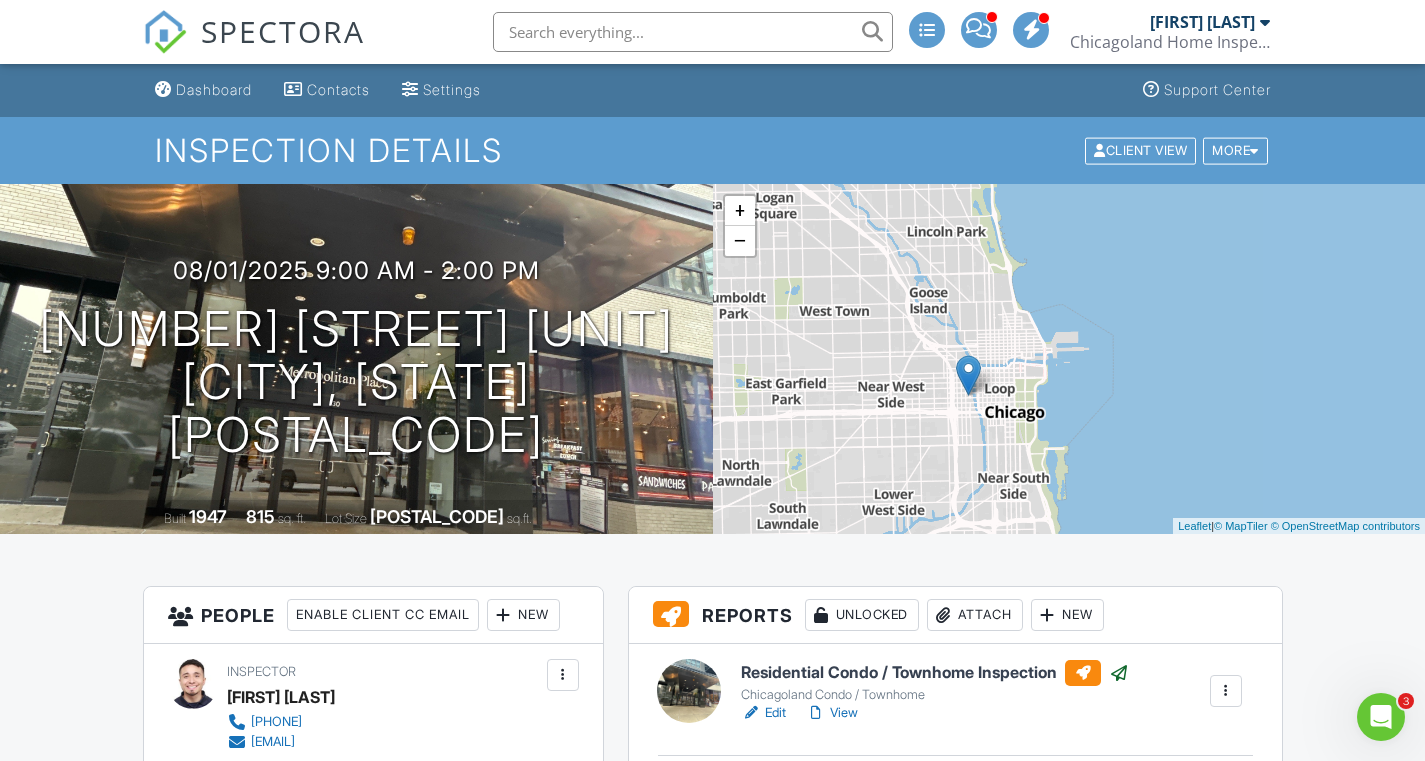drag, startPoint x: 933, startPoint y: 297, endPoint x: 1041, endPoint y: 308, distance: 108.55874 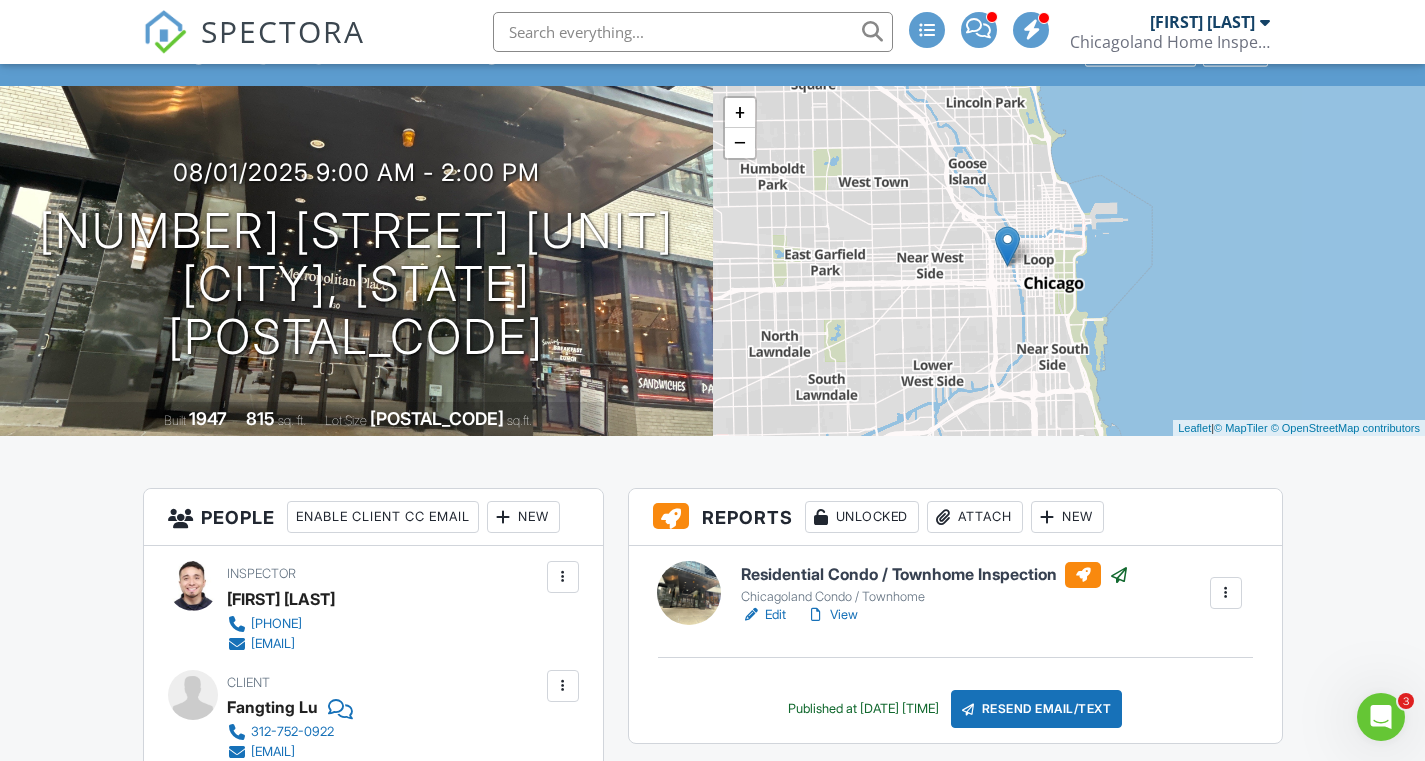 scroll, scrollTop: 172, scrollLeft: 0, axis: vertical 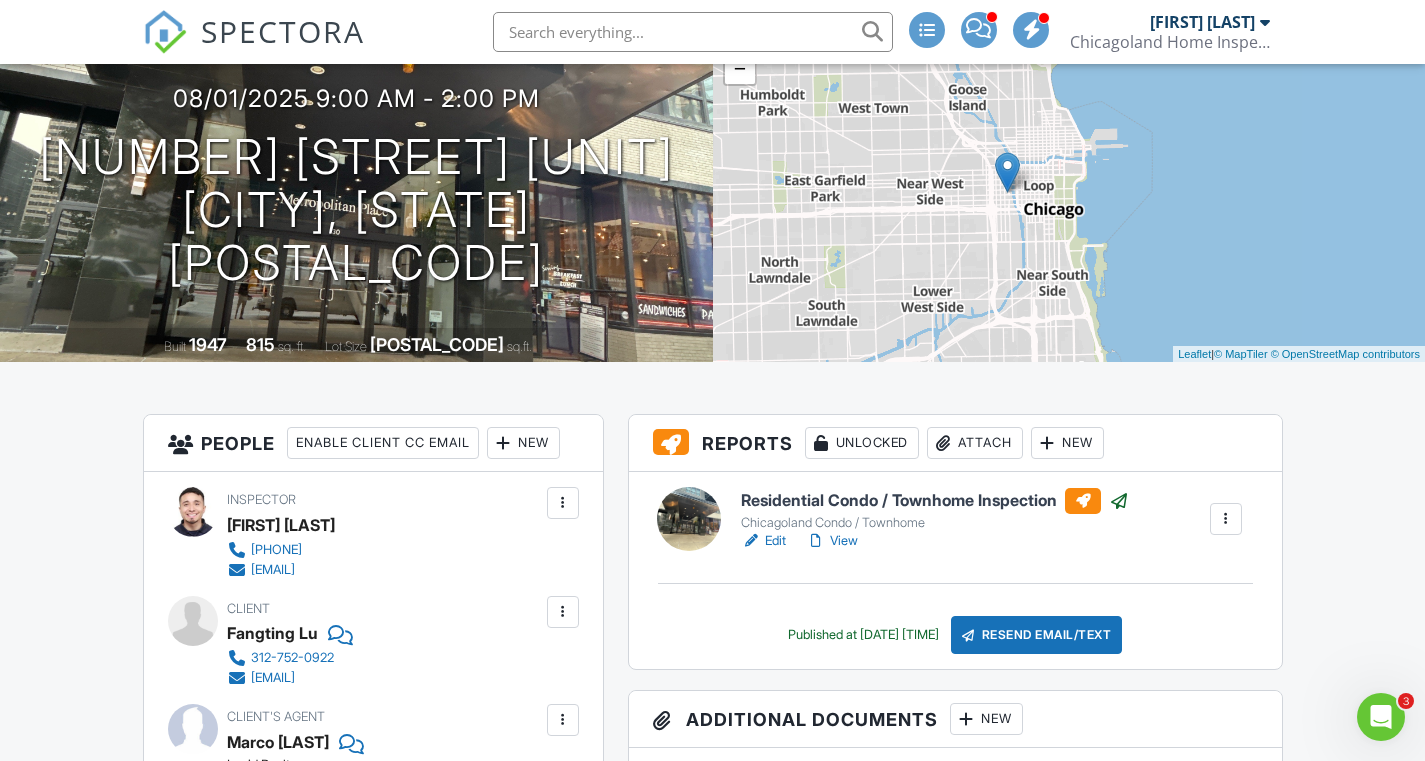 click at bounding box center (1226, 519) 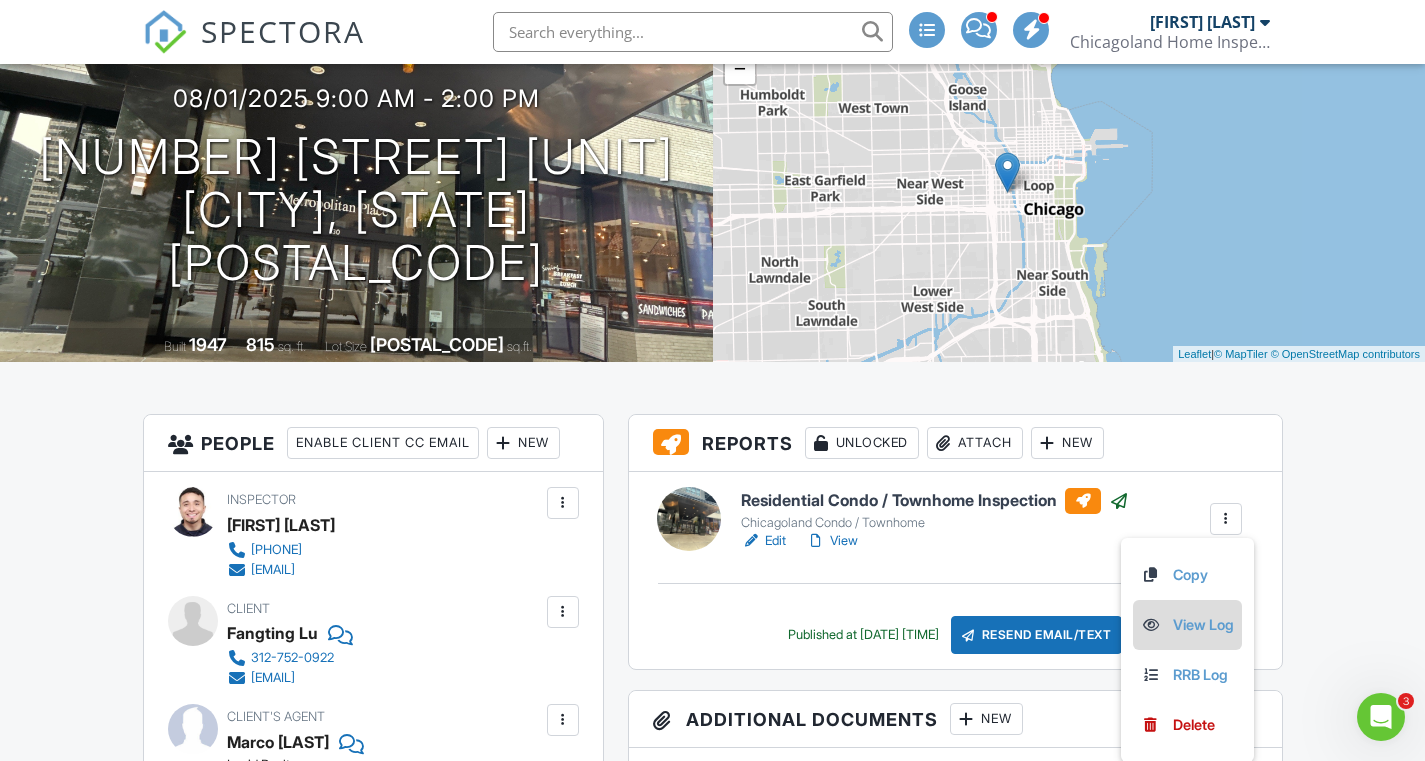 click on "View Log" at bounding box center (1187, 625) 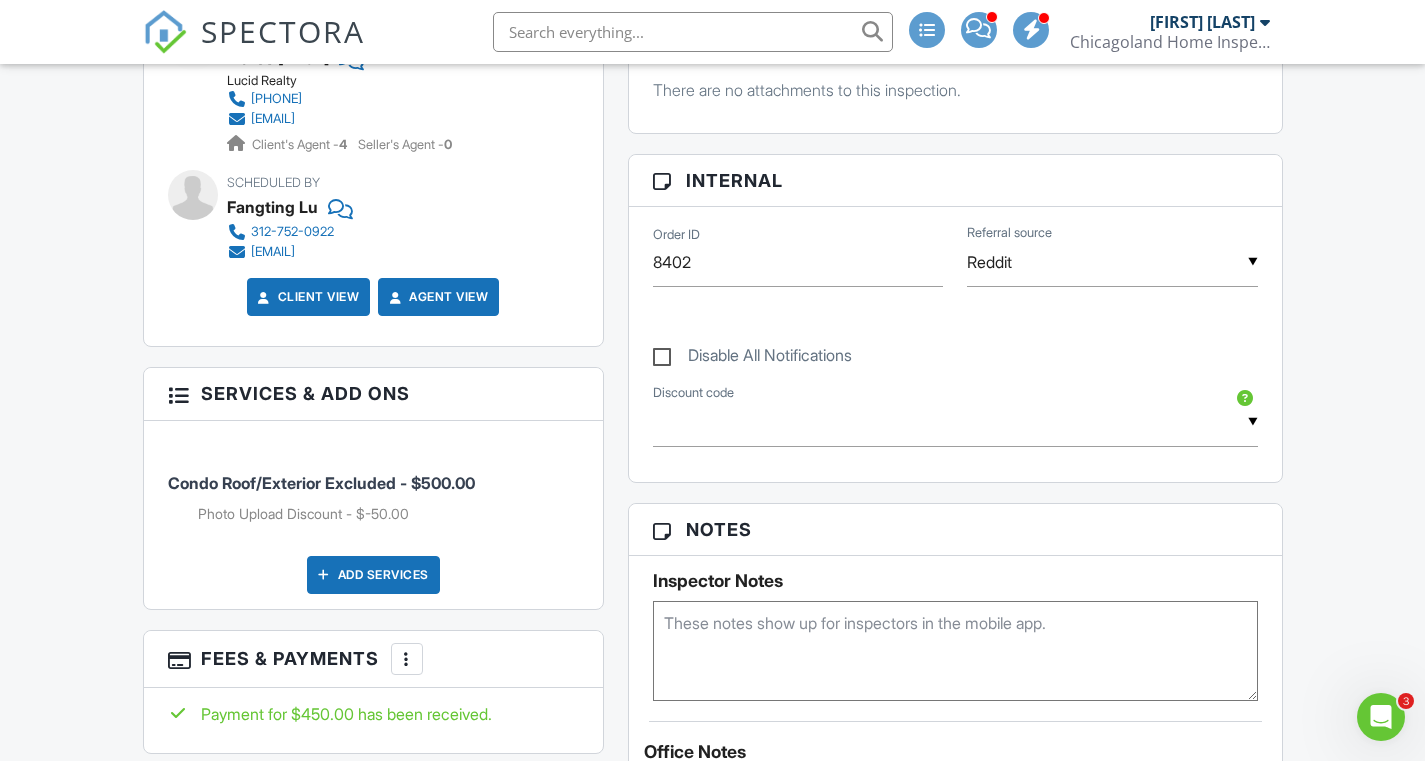 scroll, scrollTop: 500, scrollLeft: 0, axis: vertical 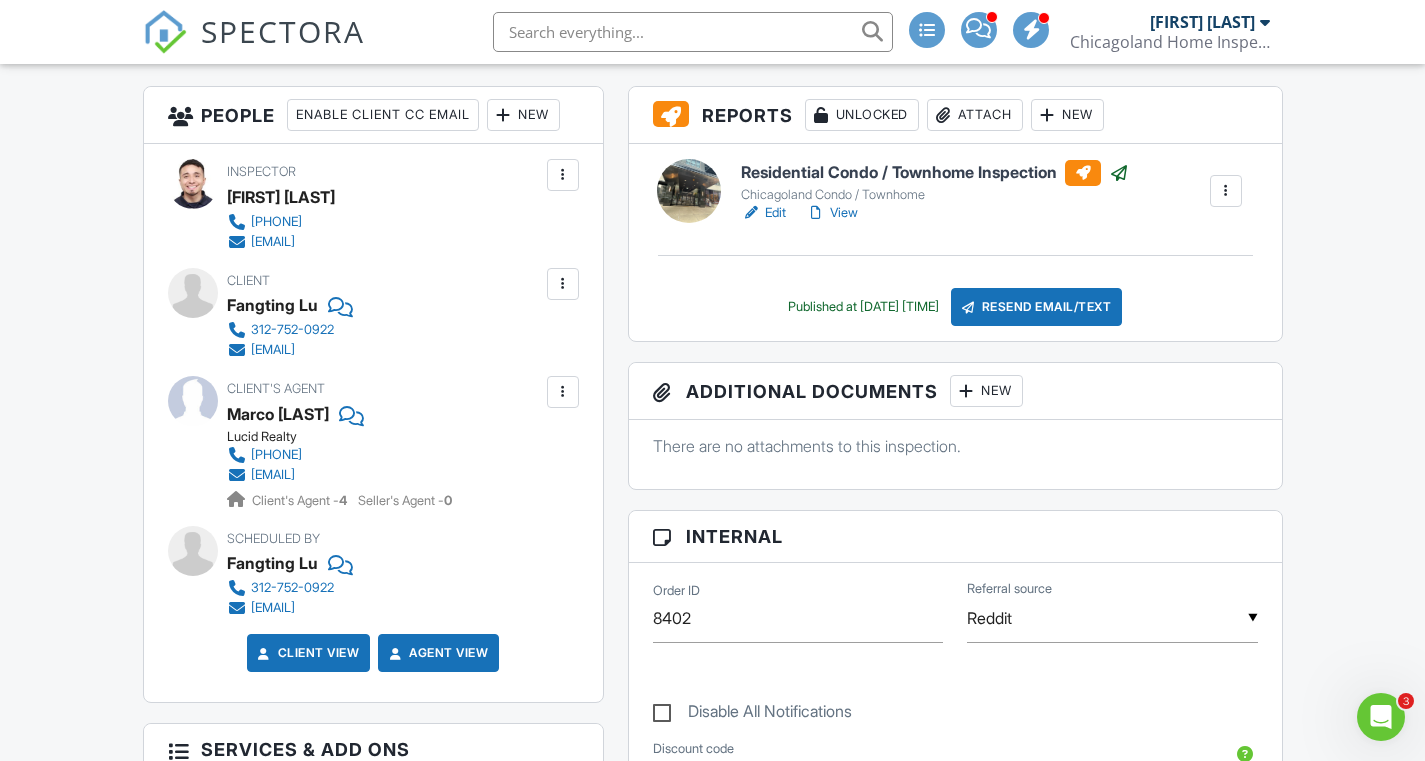 click at bounding box center (1226, 191) 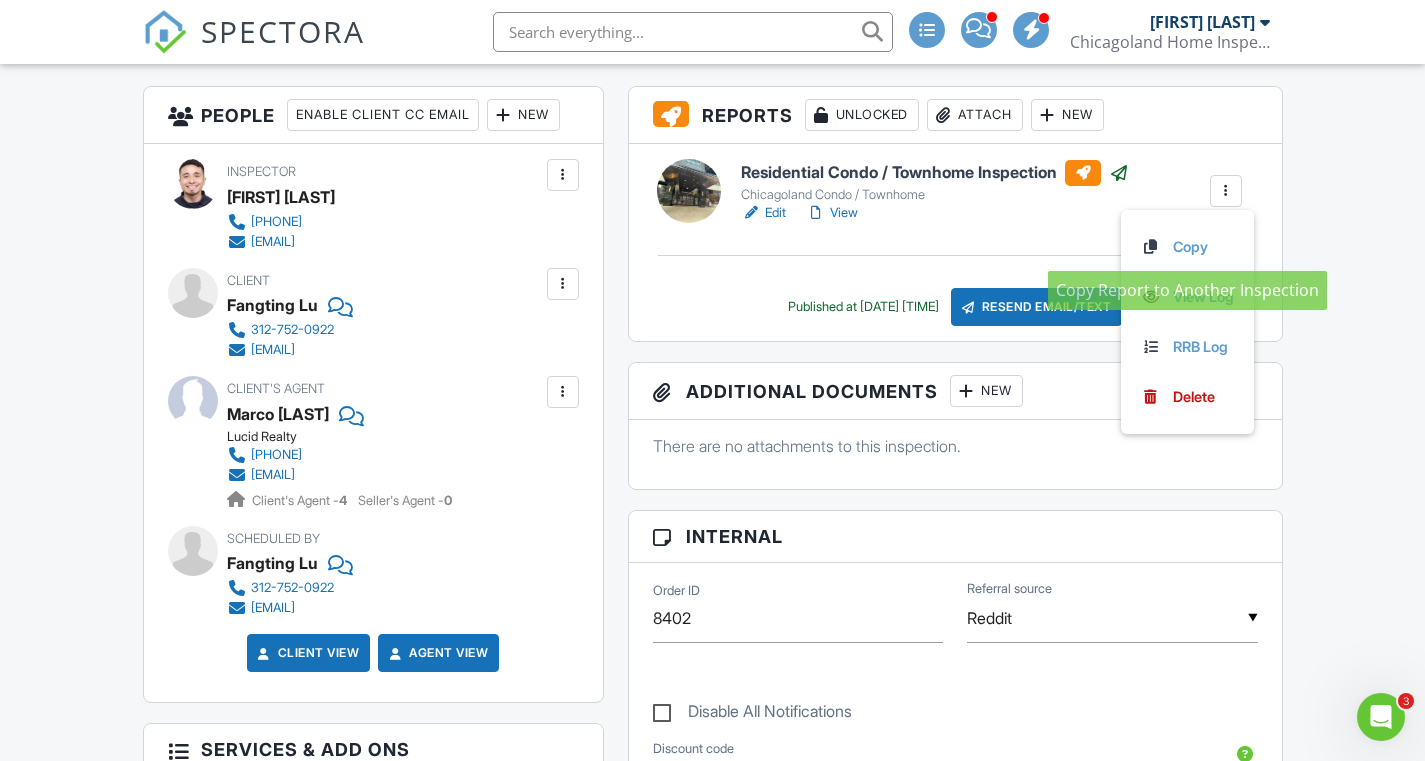click on "View Log" at bounding box center (1187, 297) 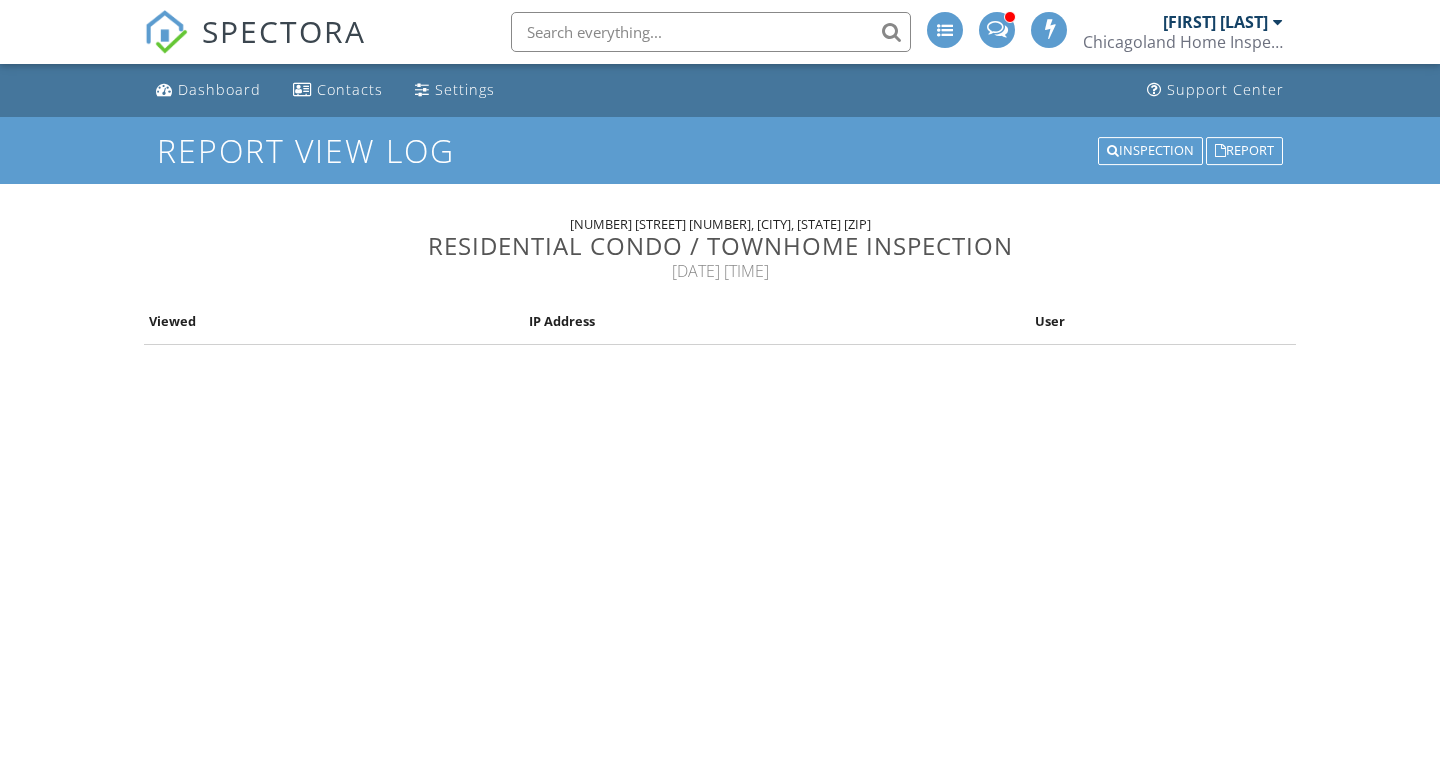 scroll, scrollTop: 0, scrollLeft: 0, axis: both 